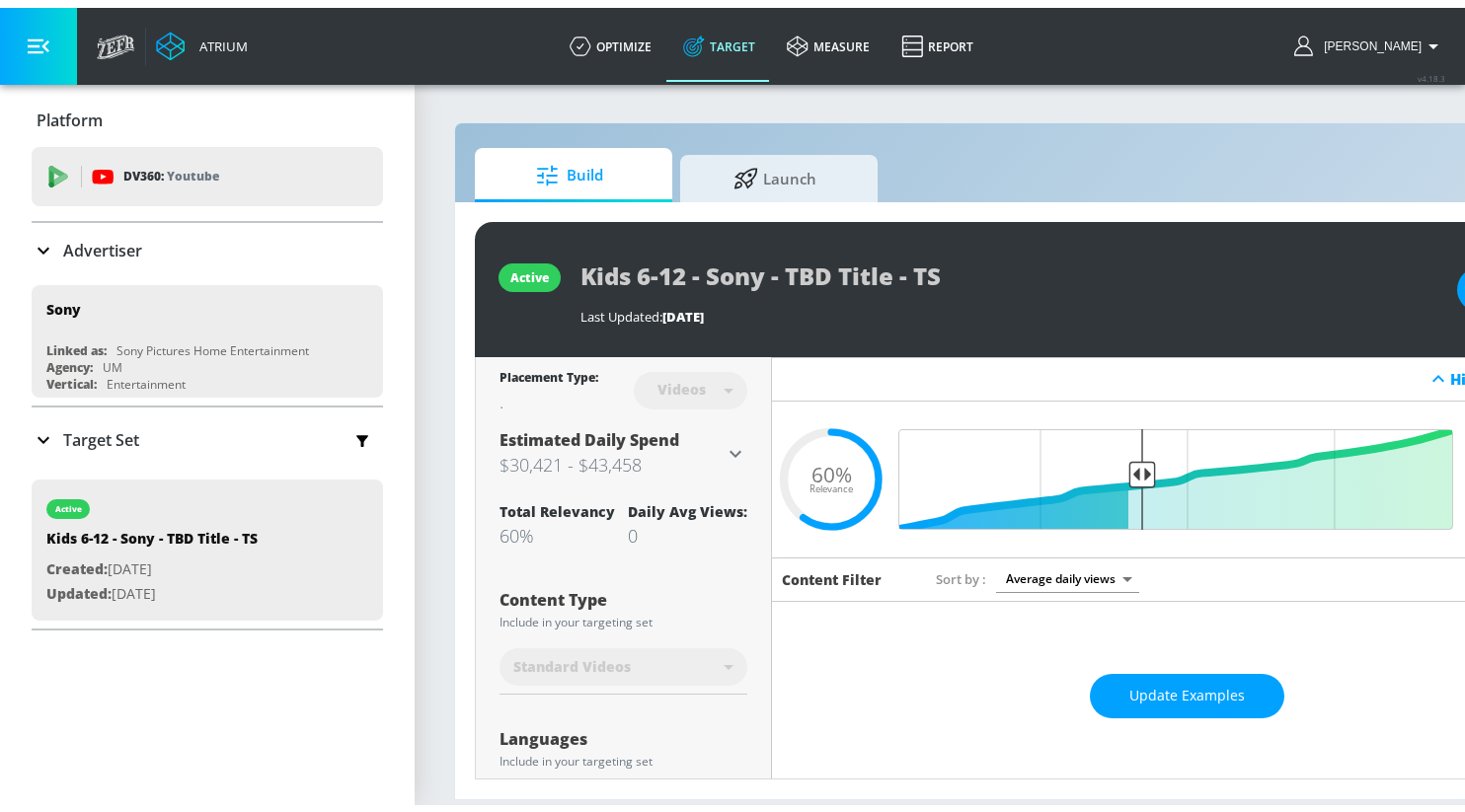 scroll, scrollTop: 0, scrollLeft: 0, axis: both 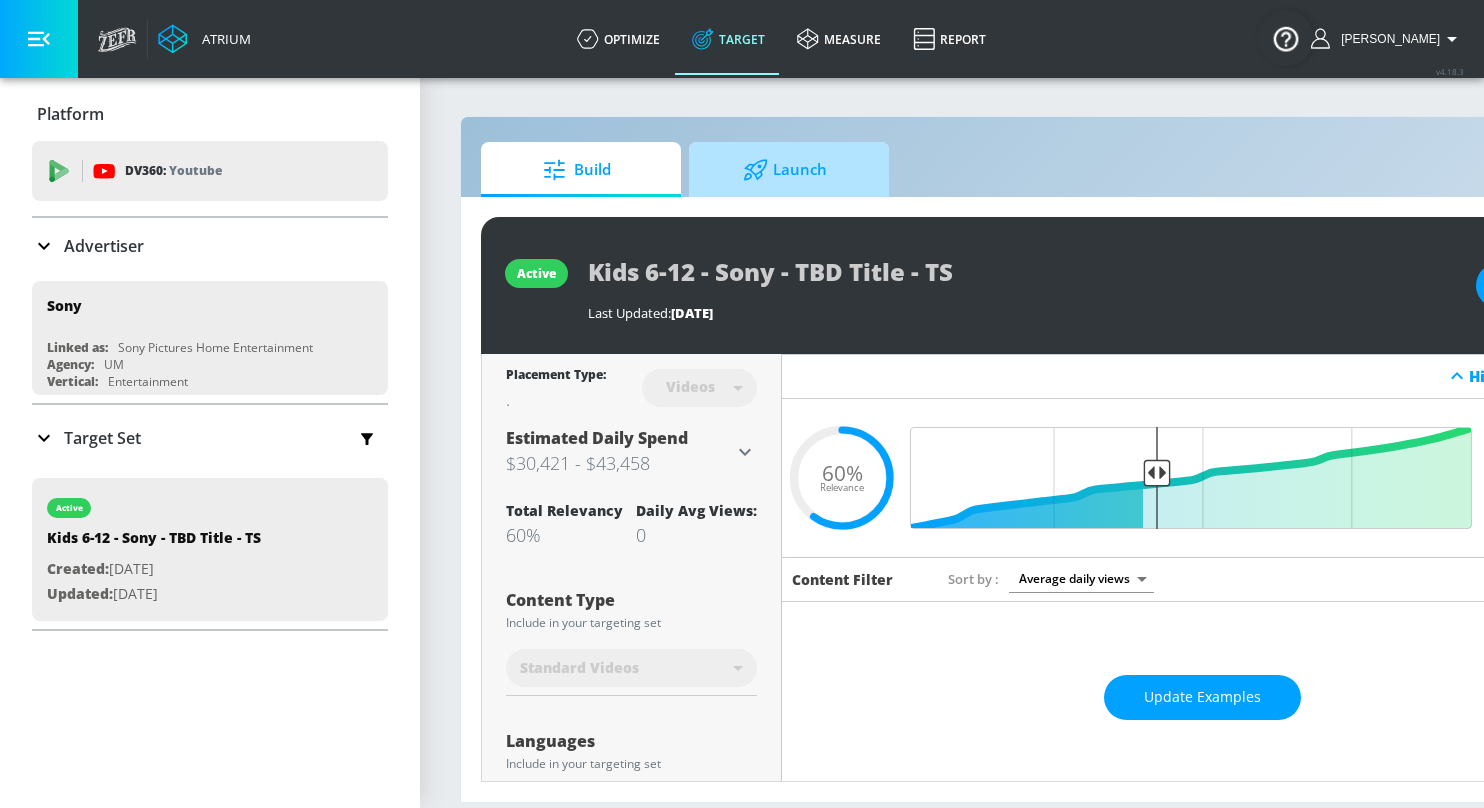 click on "Launch" at bounding box center [785, 170] 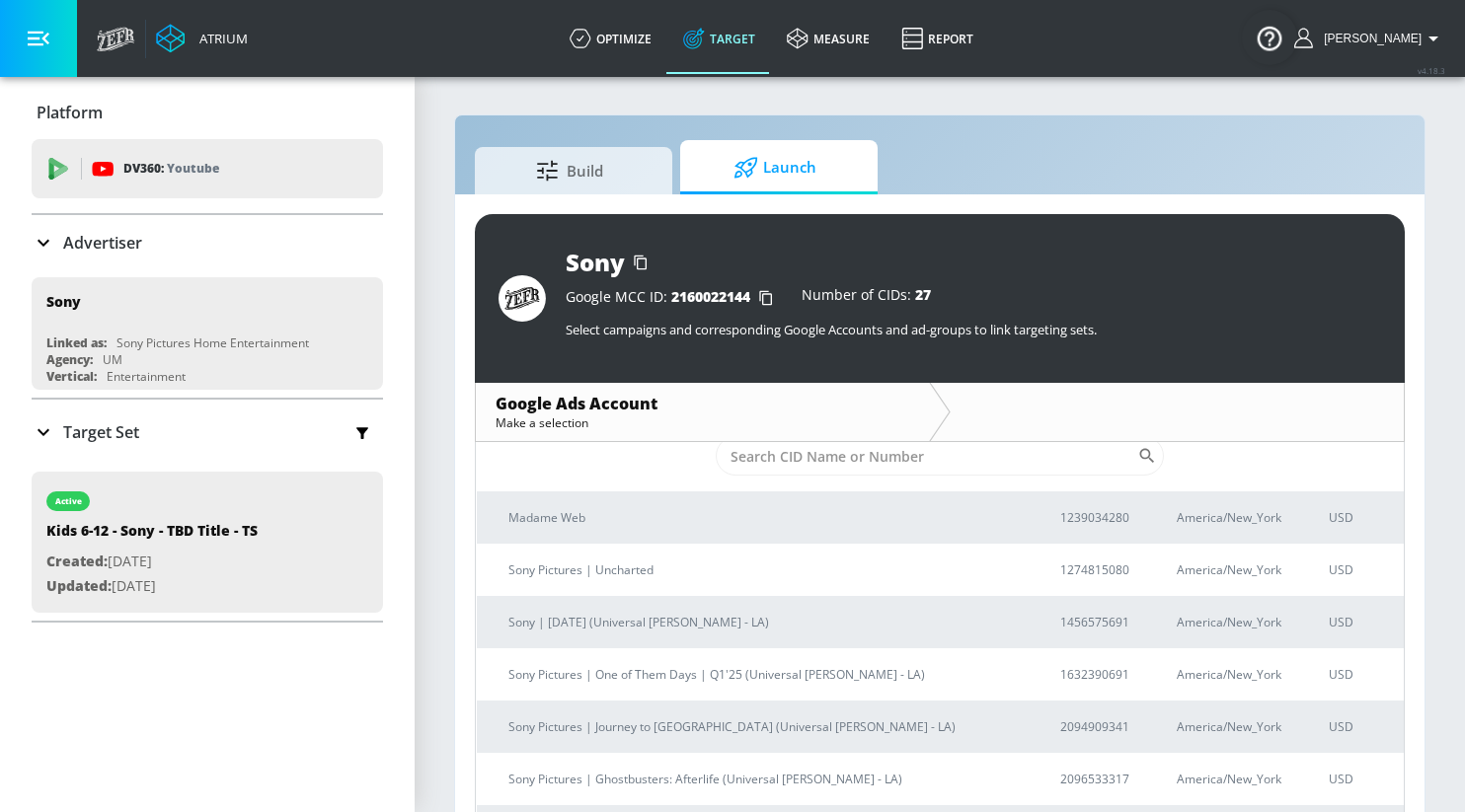 scroll, scrollTop: 0, scrollLeft: 0, axis: both 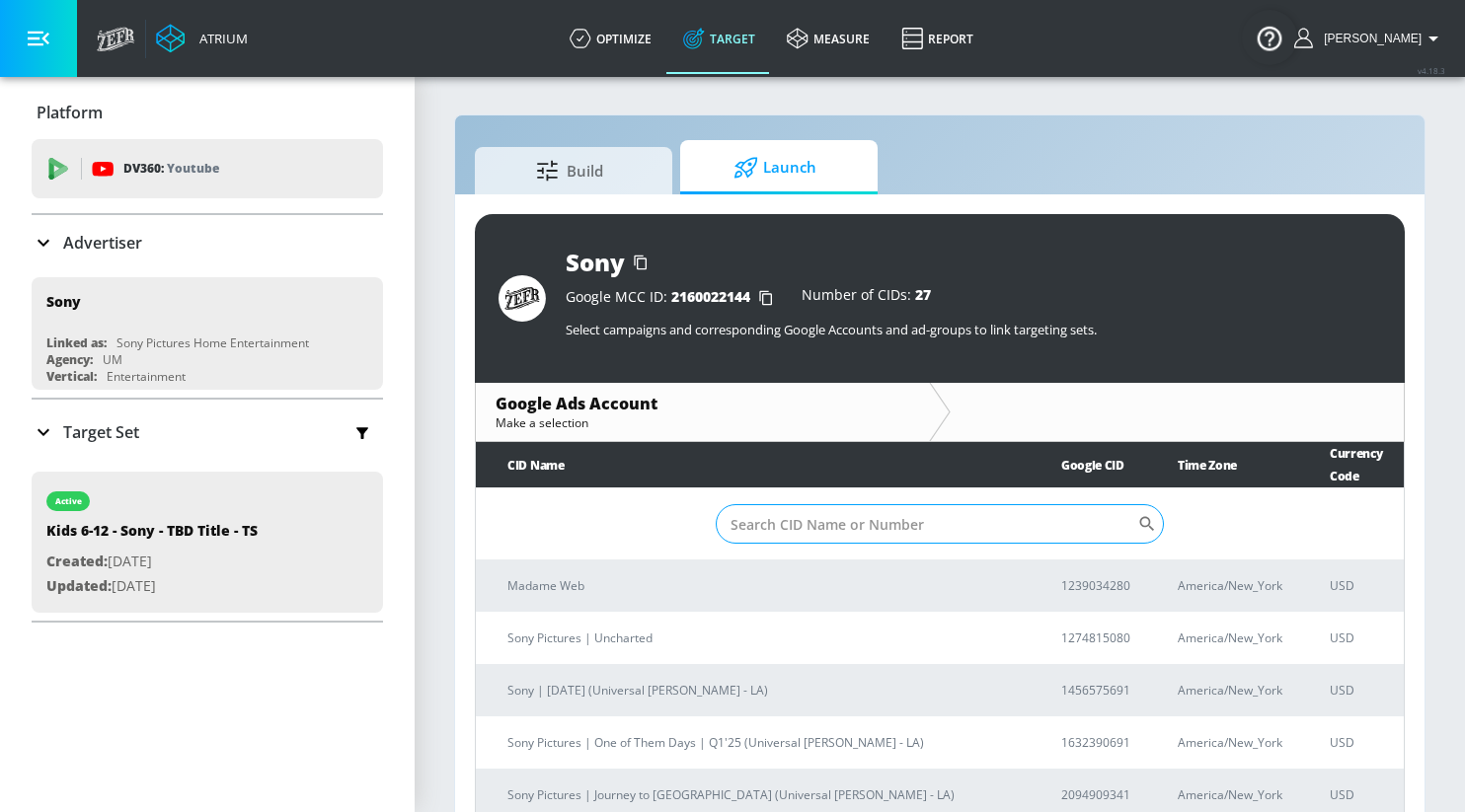 click on "Sort By" at bounding box center [926, 524] 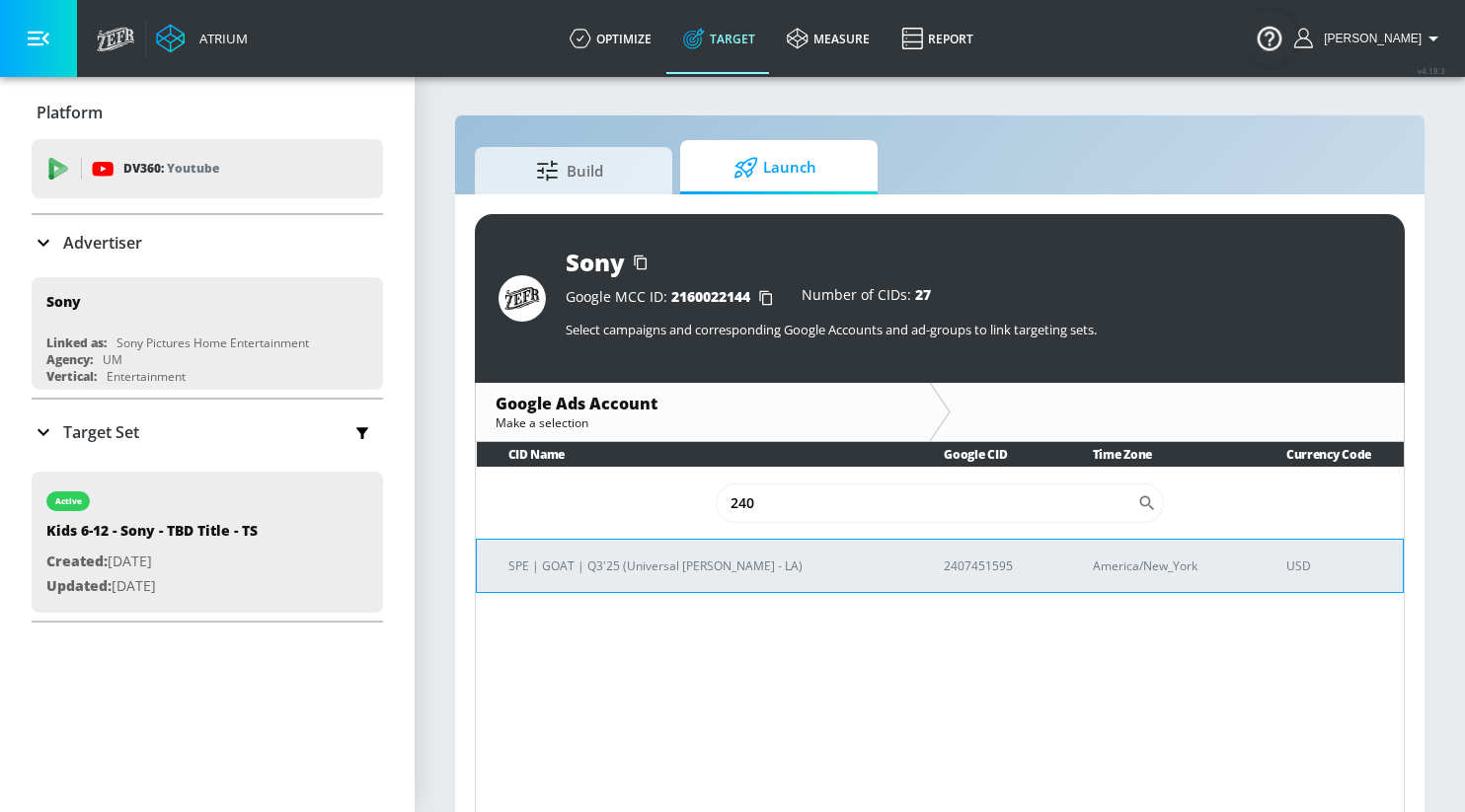 type on "240" 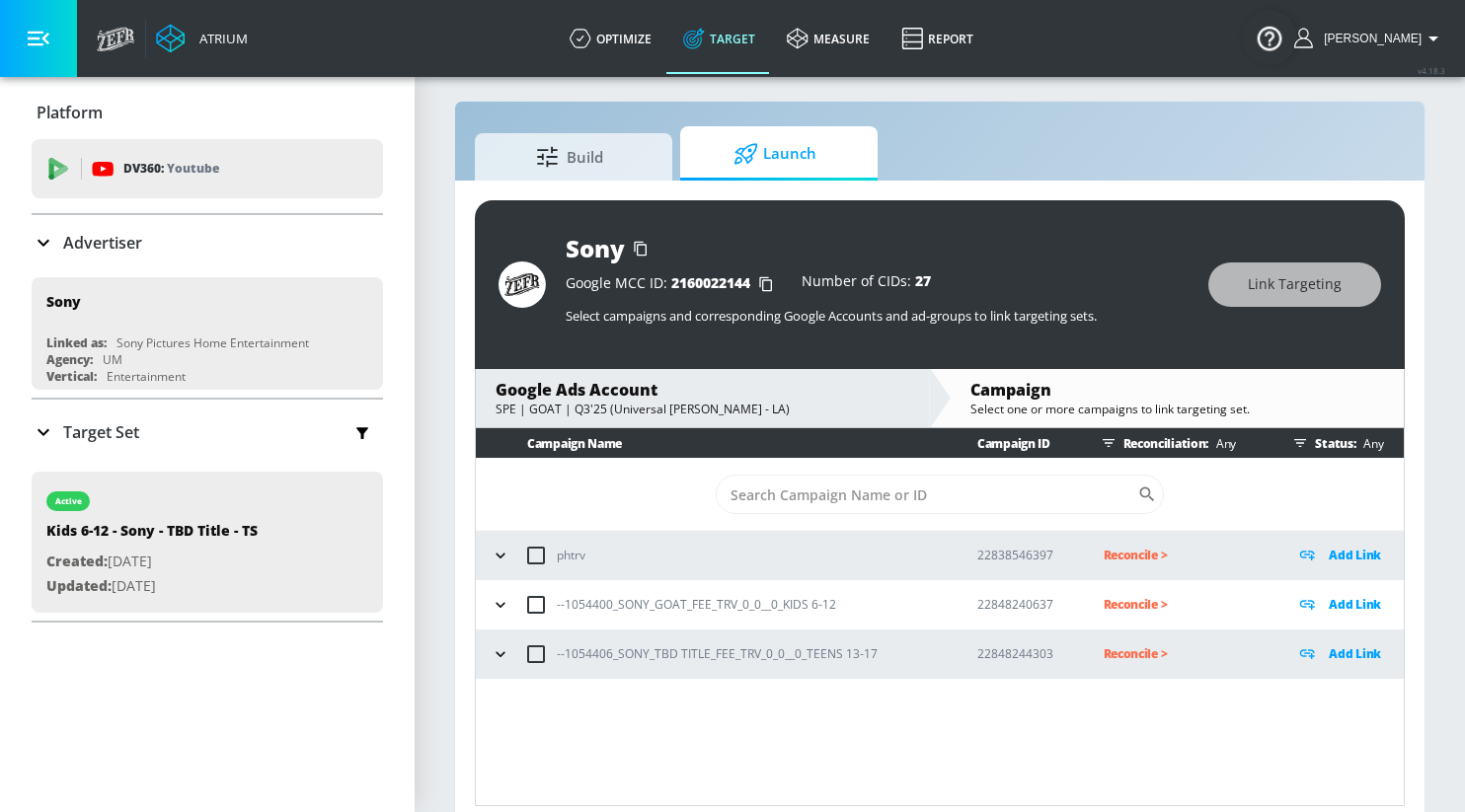 scroll, scrollTop: 29, scrollLeft: 0, axis: vertical 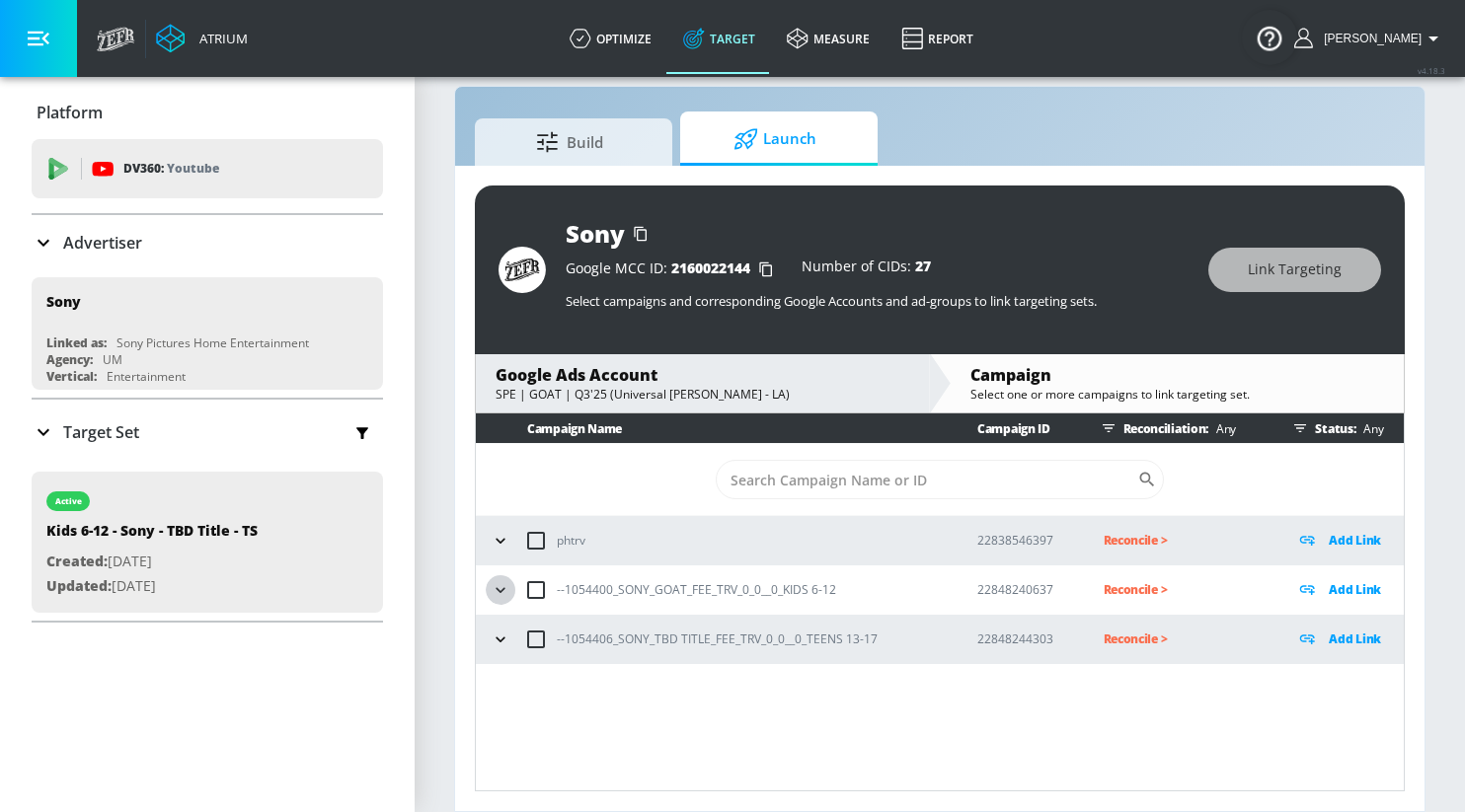 click 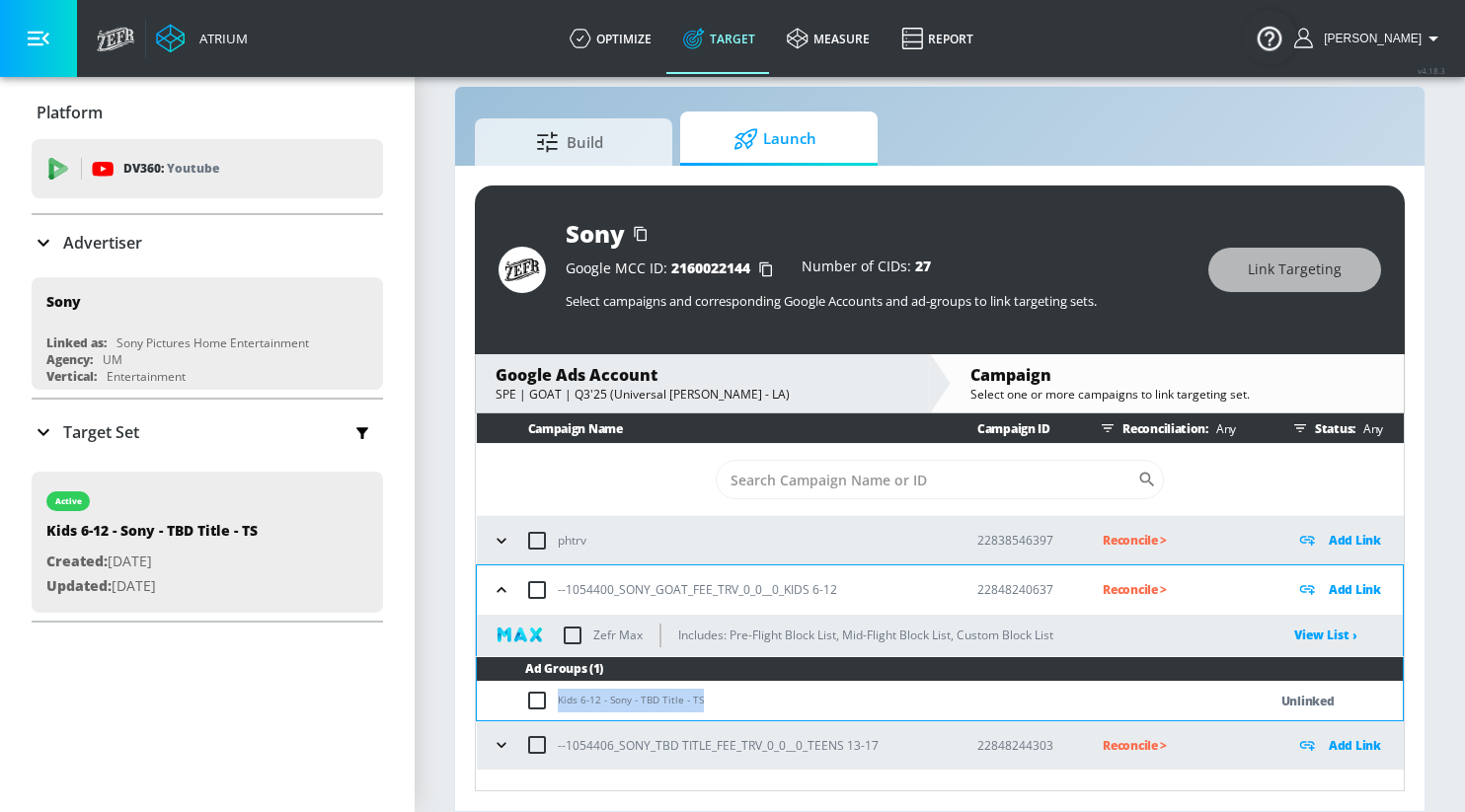 drag, startPoint x: 558, startPoint y: 700, endPoint x: 710, endPoint y: 694, distance: 152.11837 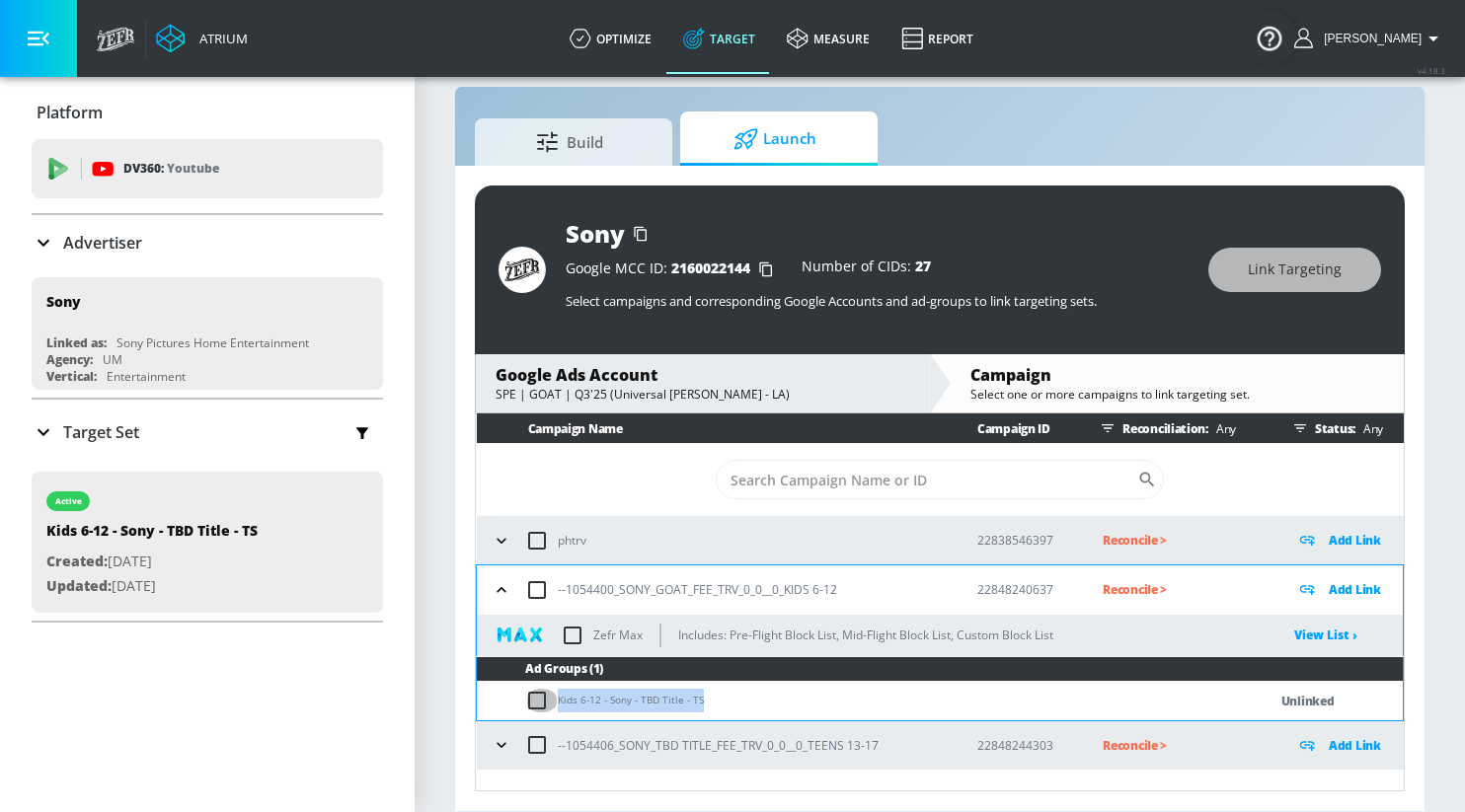 click at bounding box center (541, 701) 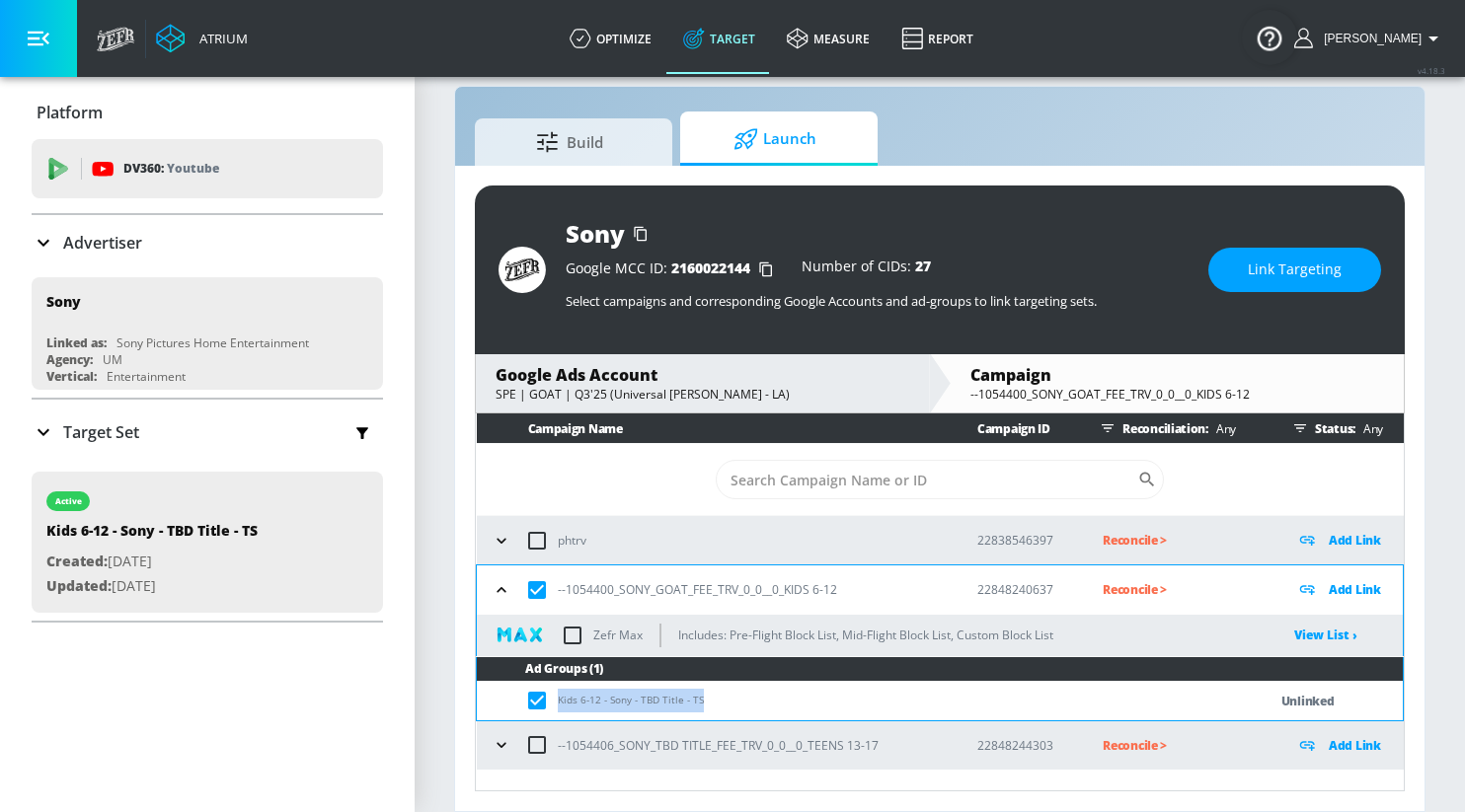 click 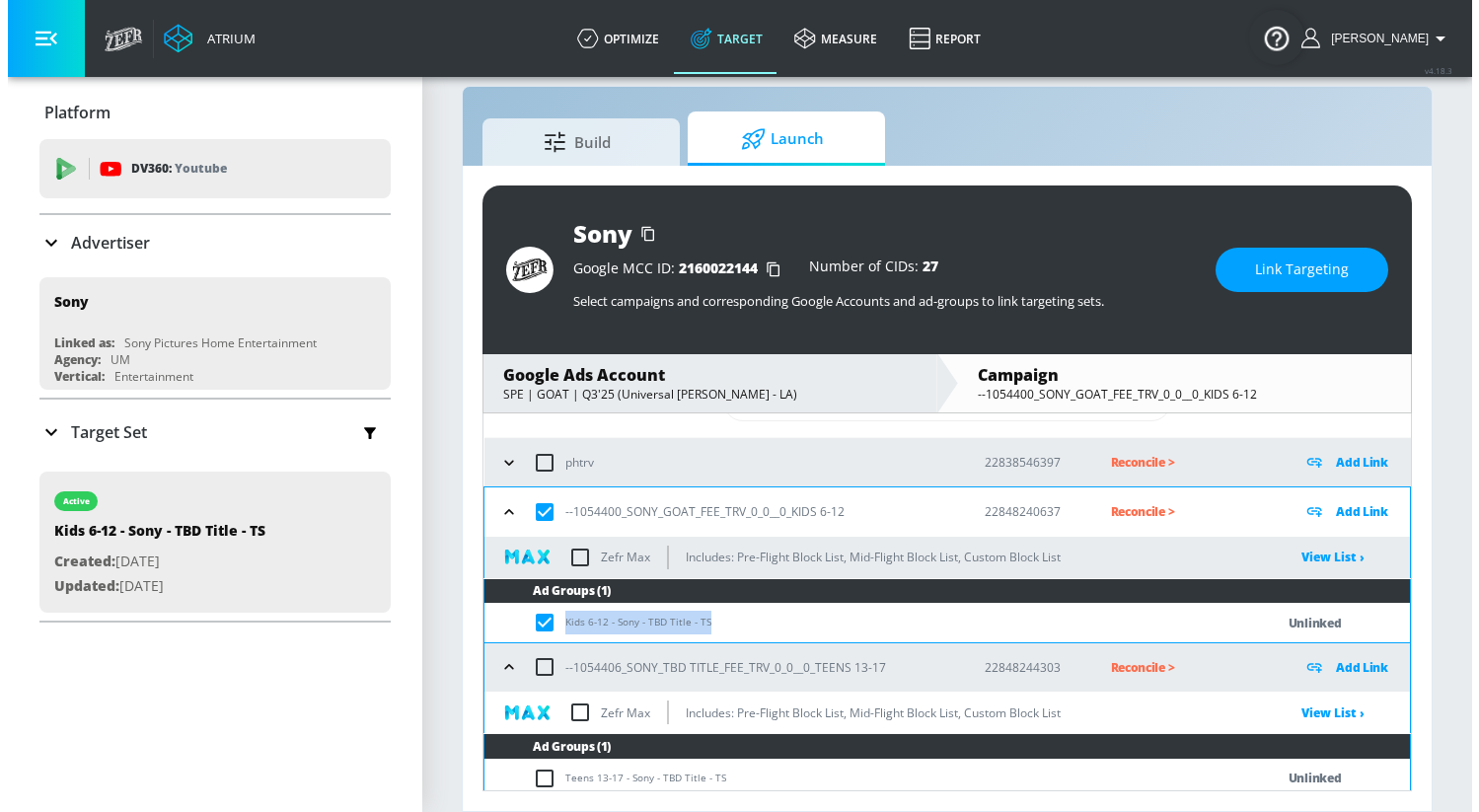 scroll, scrollTop: 86, scrollLeft: 0, axis: vertical 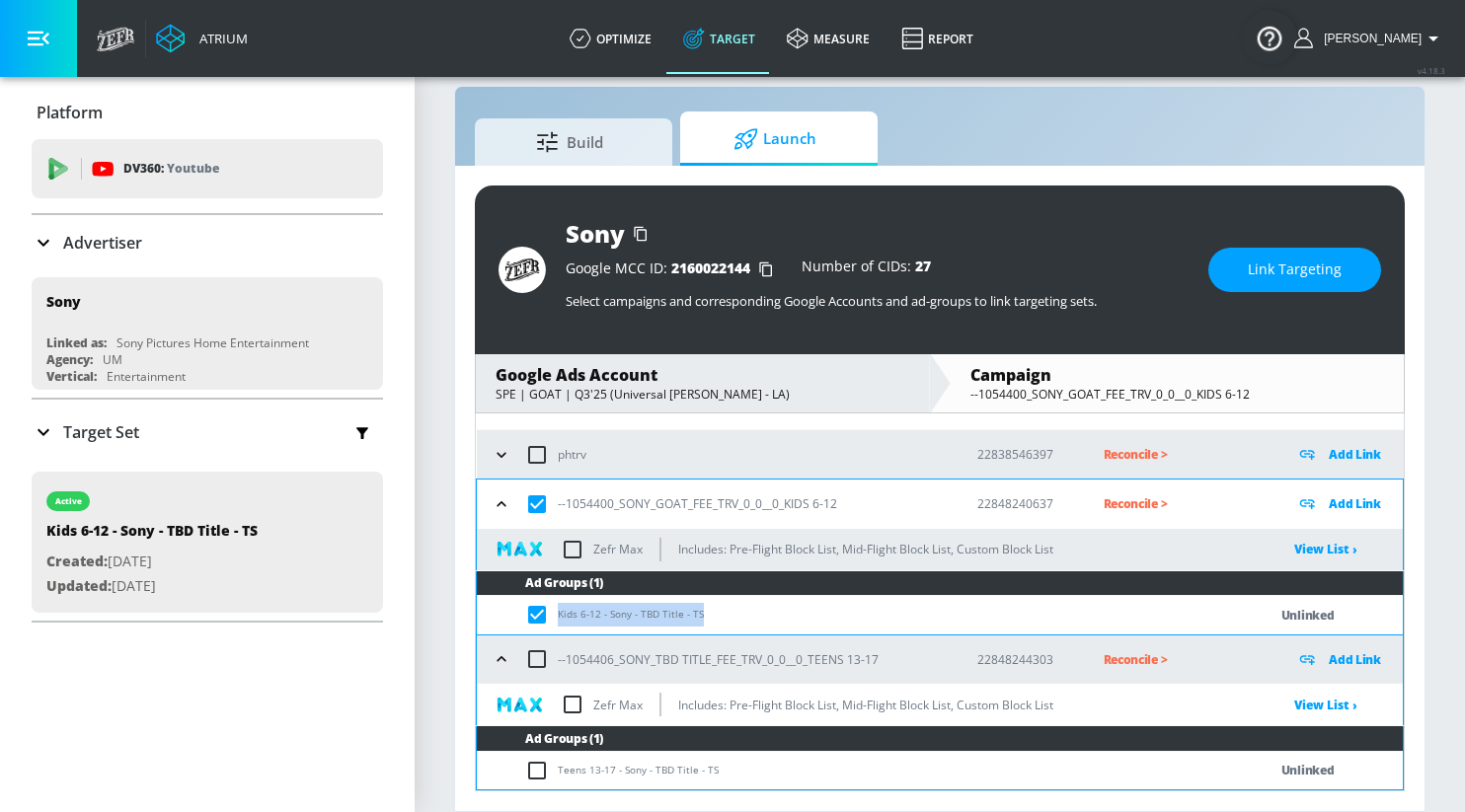 click on "Link Targeting" at bounding box center (1294, 269) 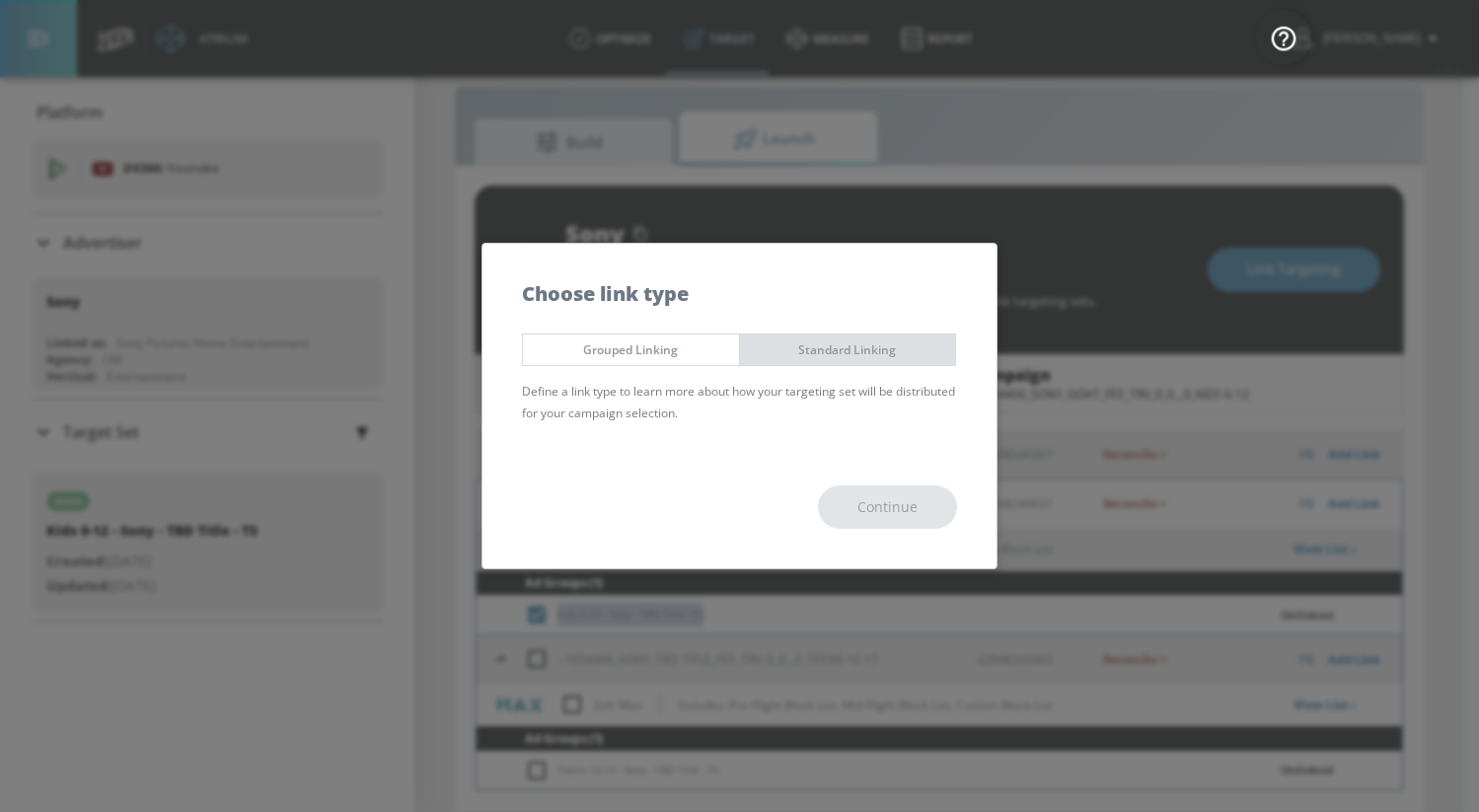 click on "Standard Linking" at bounding box center [848, 349] 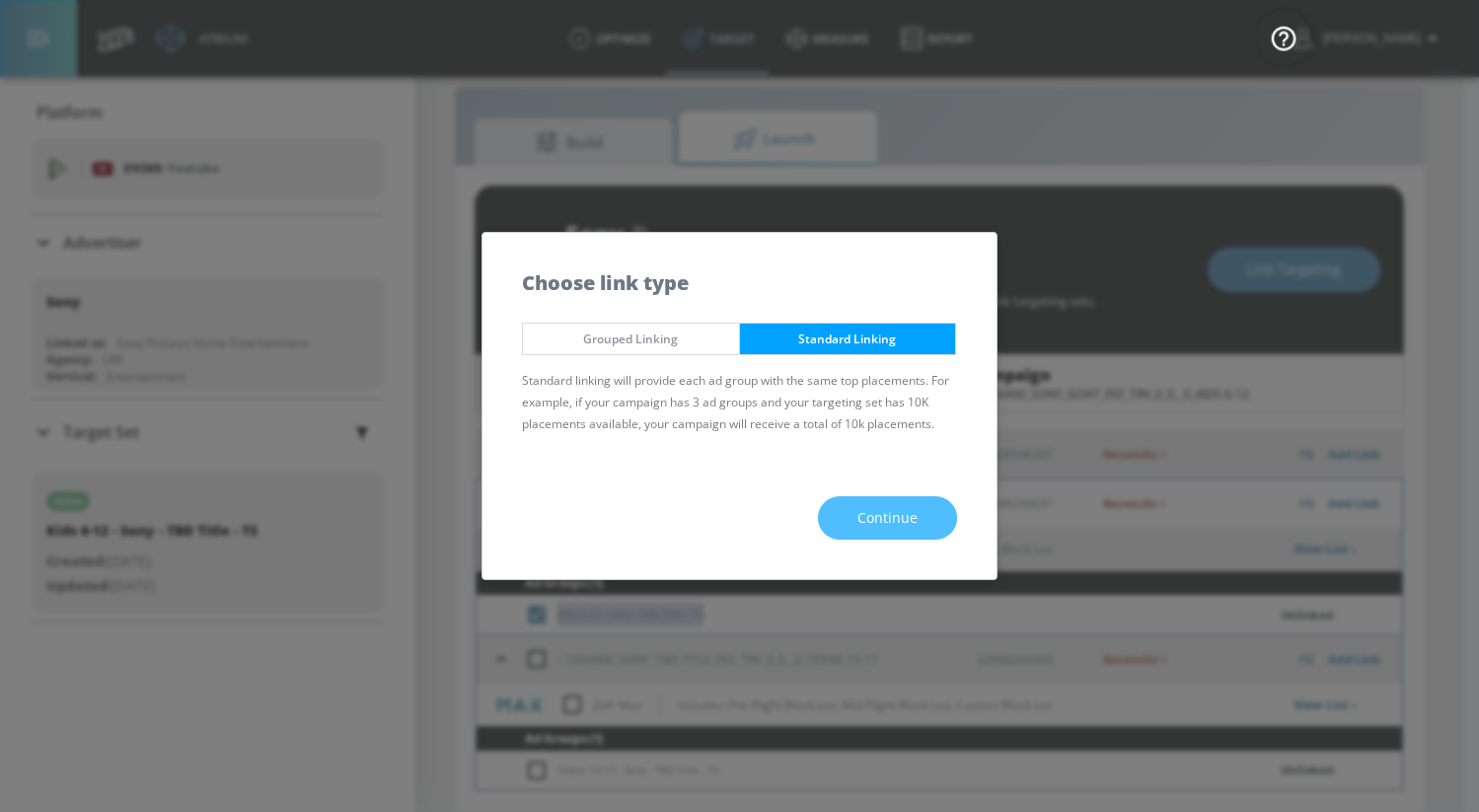 click on "Continue" at bounding box center [887, 518] 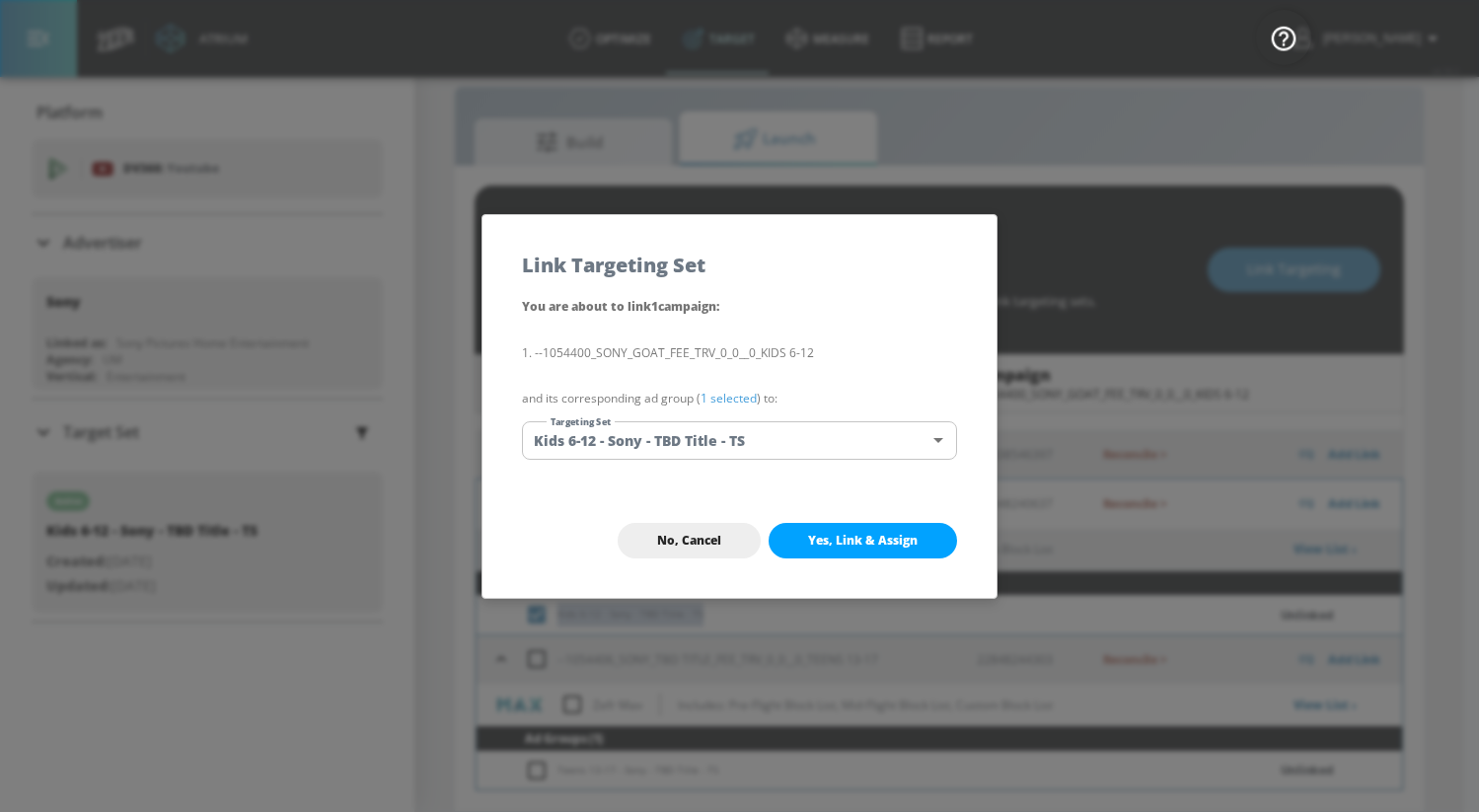 click on "Atrium optimize Target measure Report optimize Target measure Report v 4.18.3 [PERSON_NAME] Platform DV360:   Youtube DV360:   Youtube Advertiser Sort By A-Z asc ​ Add Account Sony Linked as: Sony Pictures Home Entertainment Agency: UM Vertical: Entertainment [PERSON_NAME] Test Account 1 Linked as: Zefr Demos Agency: Zefr Vertical: Other alicyn test Linked as: Zefr Demos Agency: alicyn test Vertical: Healthcare Kelsey Test Linked as: Zefr Demos Agency: Kelsey Test Vertical: CPG (Consumer Packaged Goods) Test Linked as: Zefr Demos Agency: Test Vertical: Travel [PERSON_NAME] TEST Linked as: Zefr Demos Agency: [PERSON_NAME] TEST Vertical: Other [PERSON_NAME] Test Account Linked as: Zefr Demos Agency: #1 Media Agency in the World Vertical: Retail [PERSON_NAME] C Test Account Linked as: Zefr Demos Agency: [PERSON_NAME] Vertical: CPG (Consumer Packaged Goods) [PERSON_NAME] TEST YTL USR Q|A Linked as: QA YTL Test Brand Agency: QA Vertical: Healthcare [PERSON_NAME] Test Account Linked as: Zefr Demos Agency: [PERSON_NAME] Agency Vertical: Fashion Parry Test Linked as:" at bounding box center [739, 392] 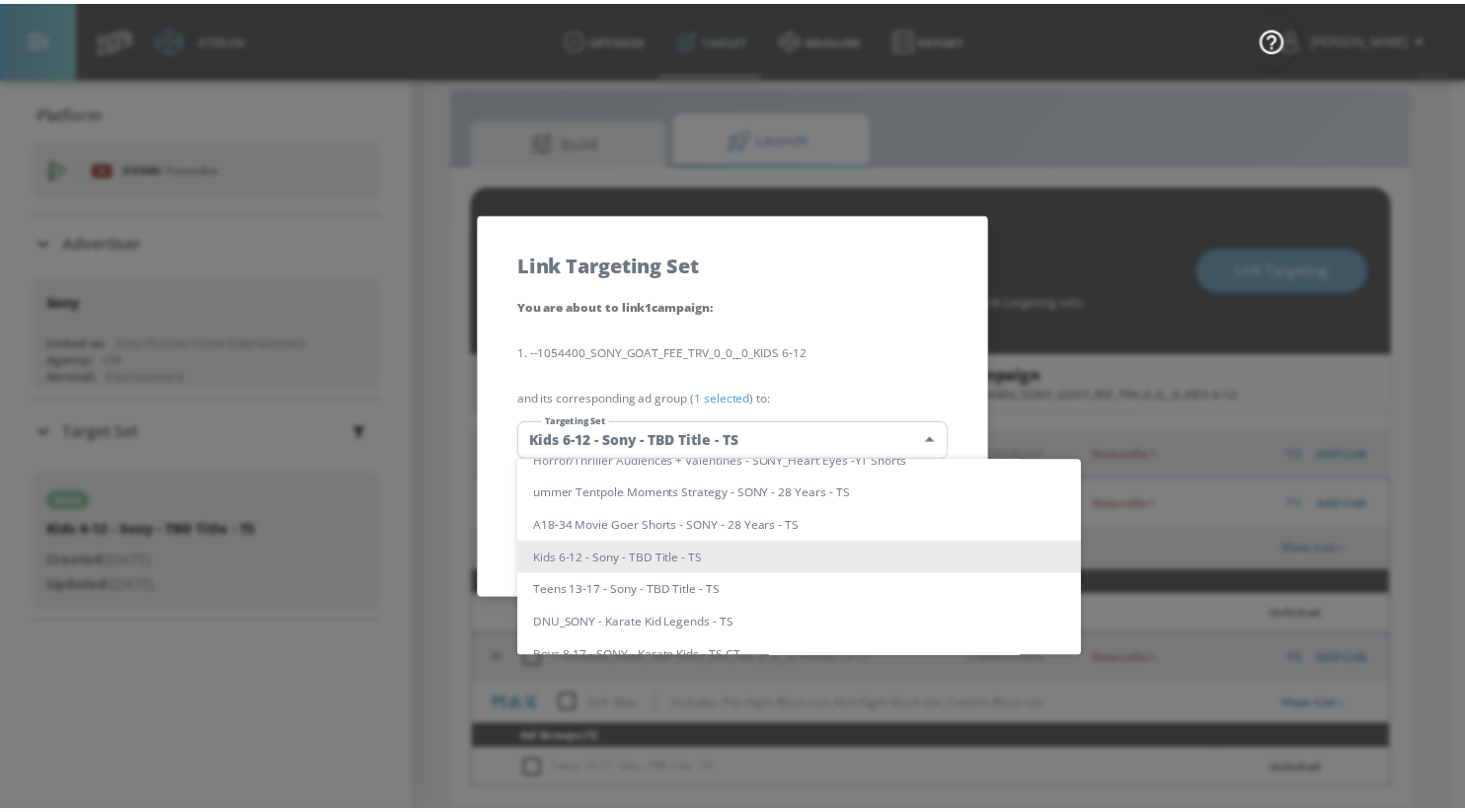scroll, scrollTop: 0, scrollLeft: 0, axis: both 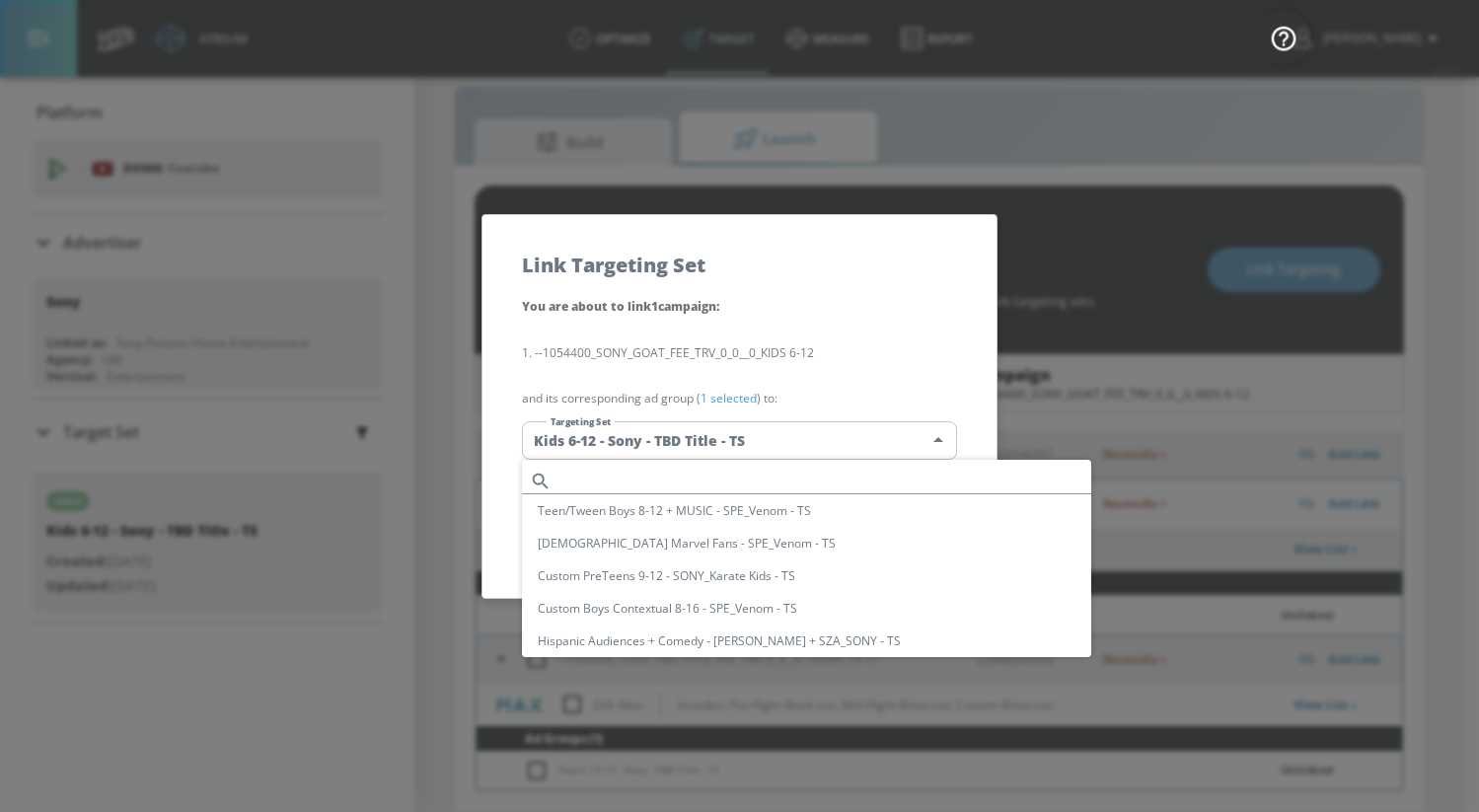 click at bounding box center (825, 480) 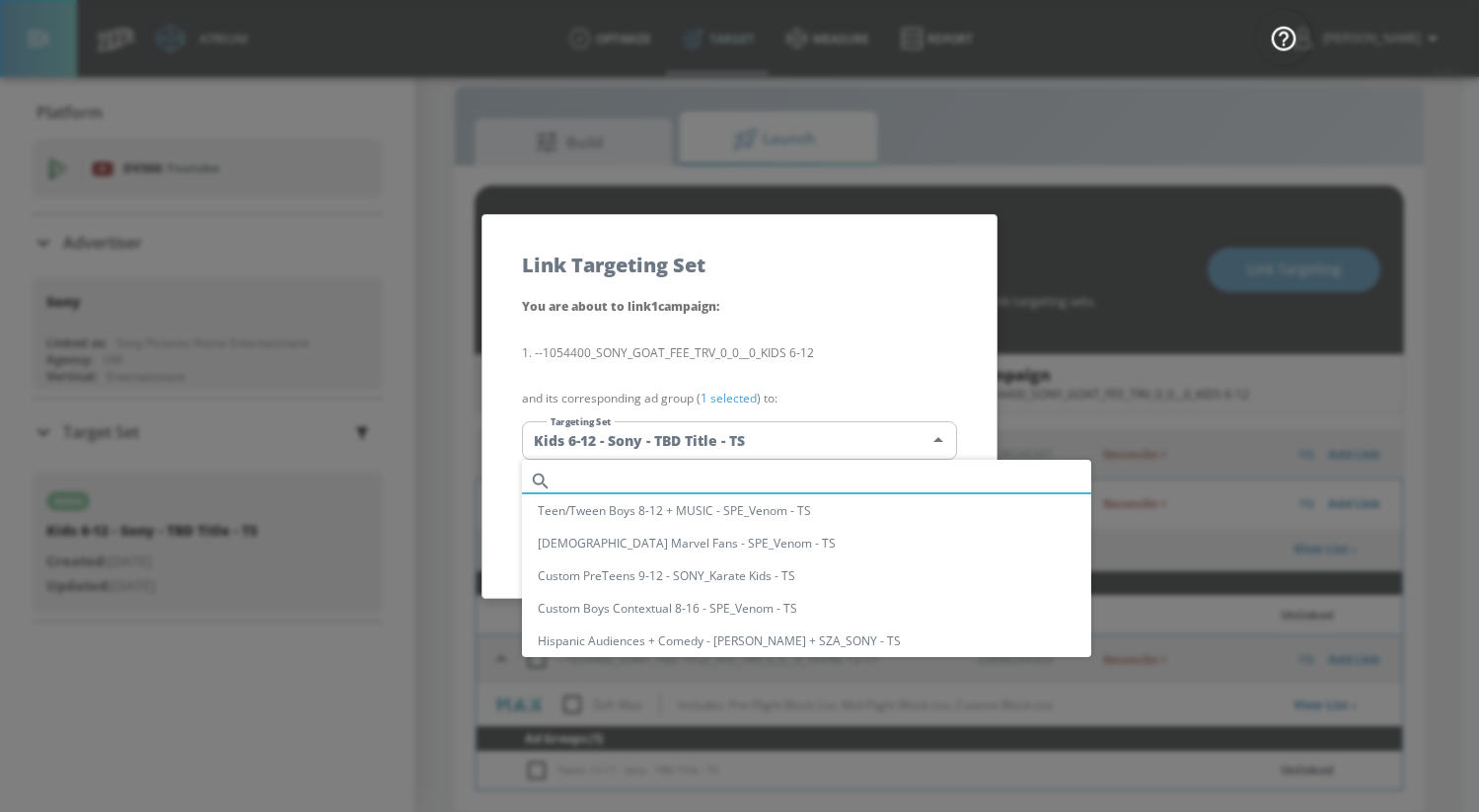 paste on "Kids 6-12 - Sony - TBD Title - TS" 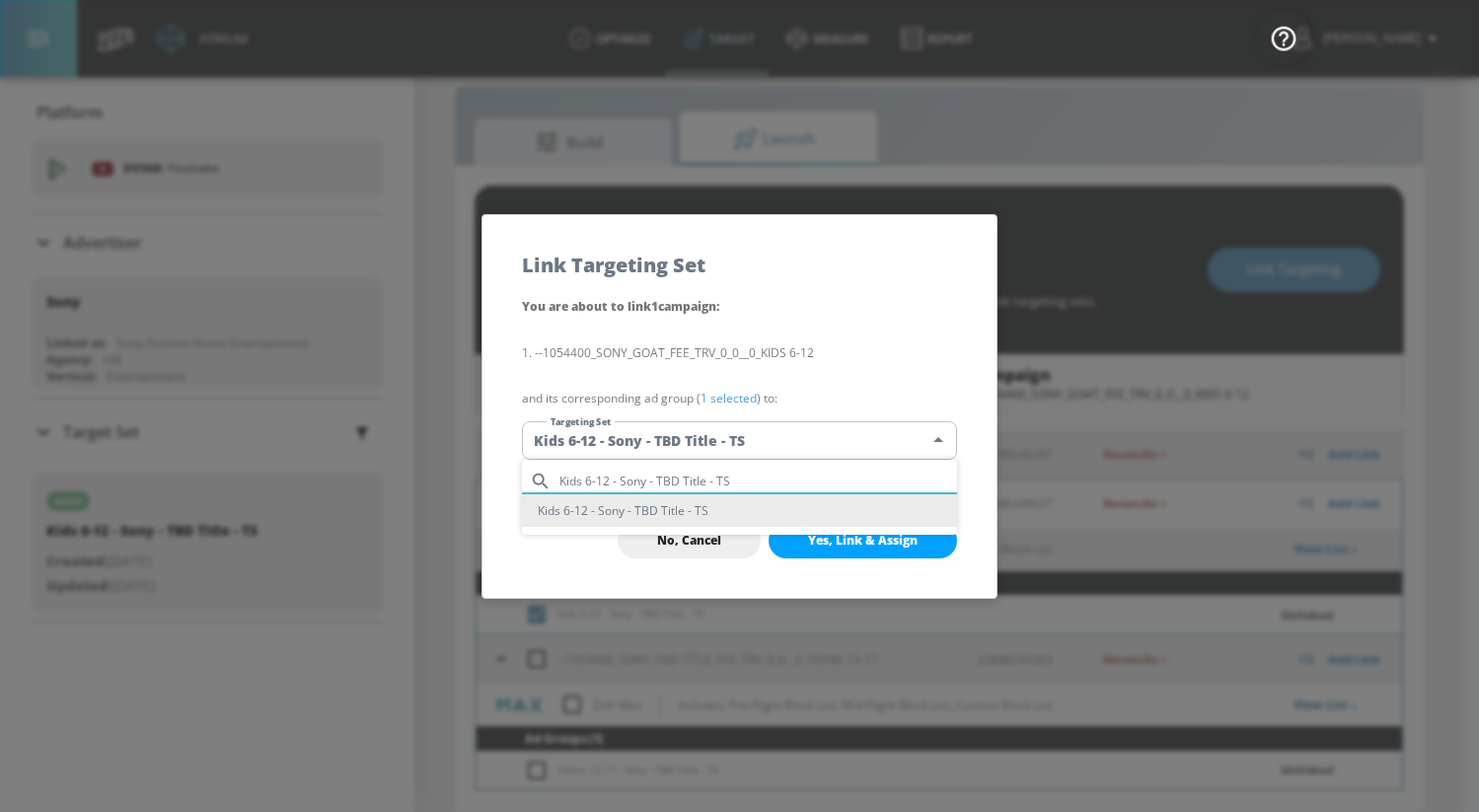 type on "Kids 6-12 - Sony - TBD Title - TS" 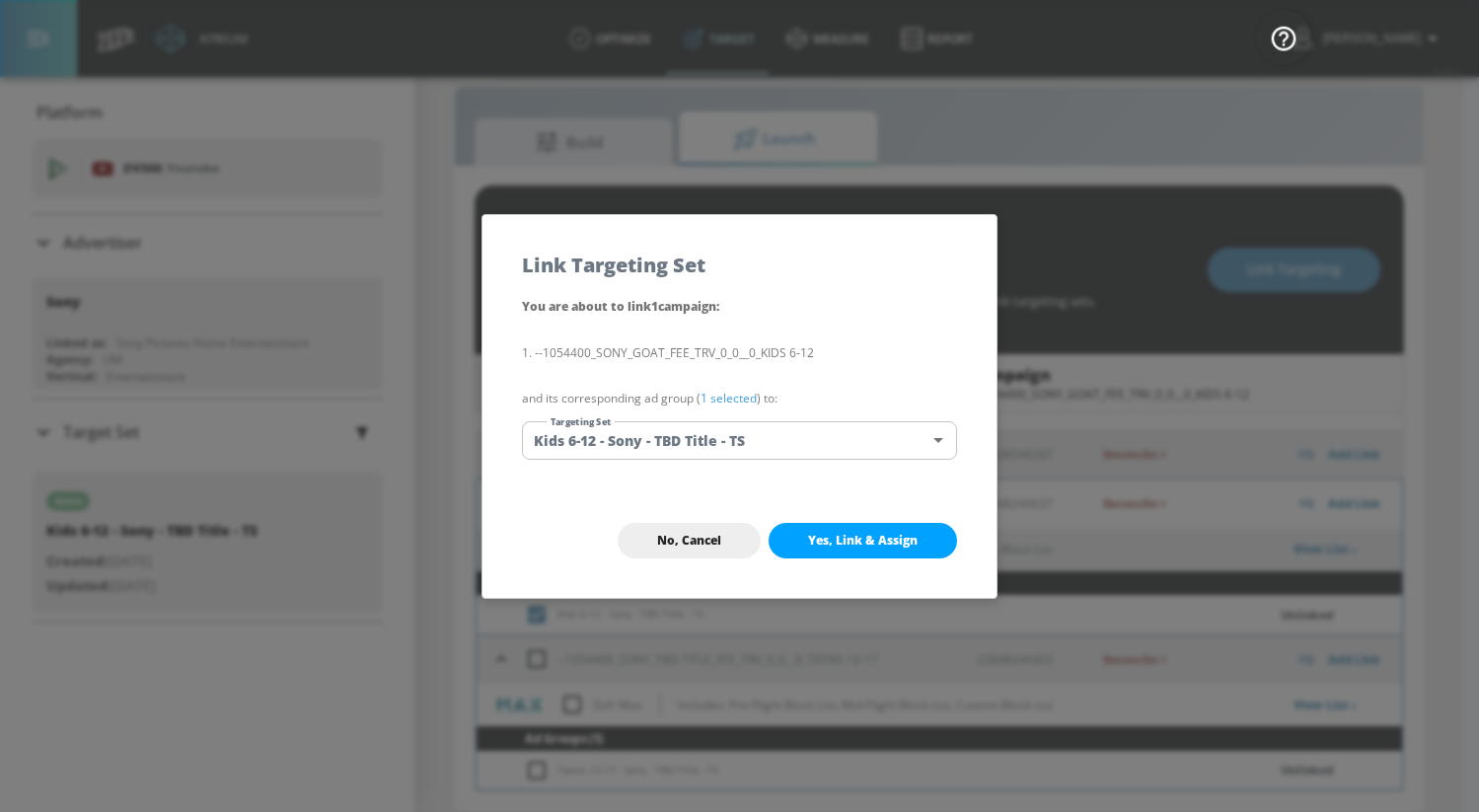 click on "Yes, Link & Assign" at bounding box center (862, 541) 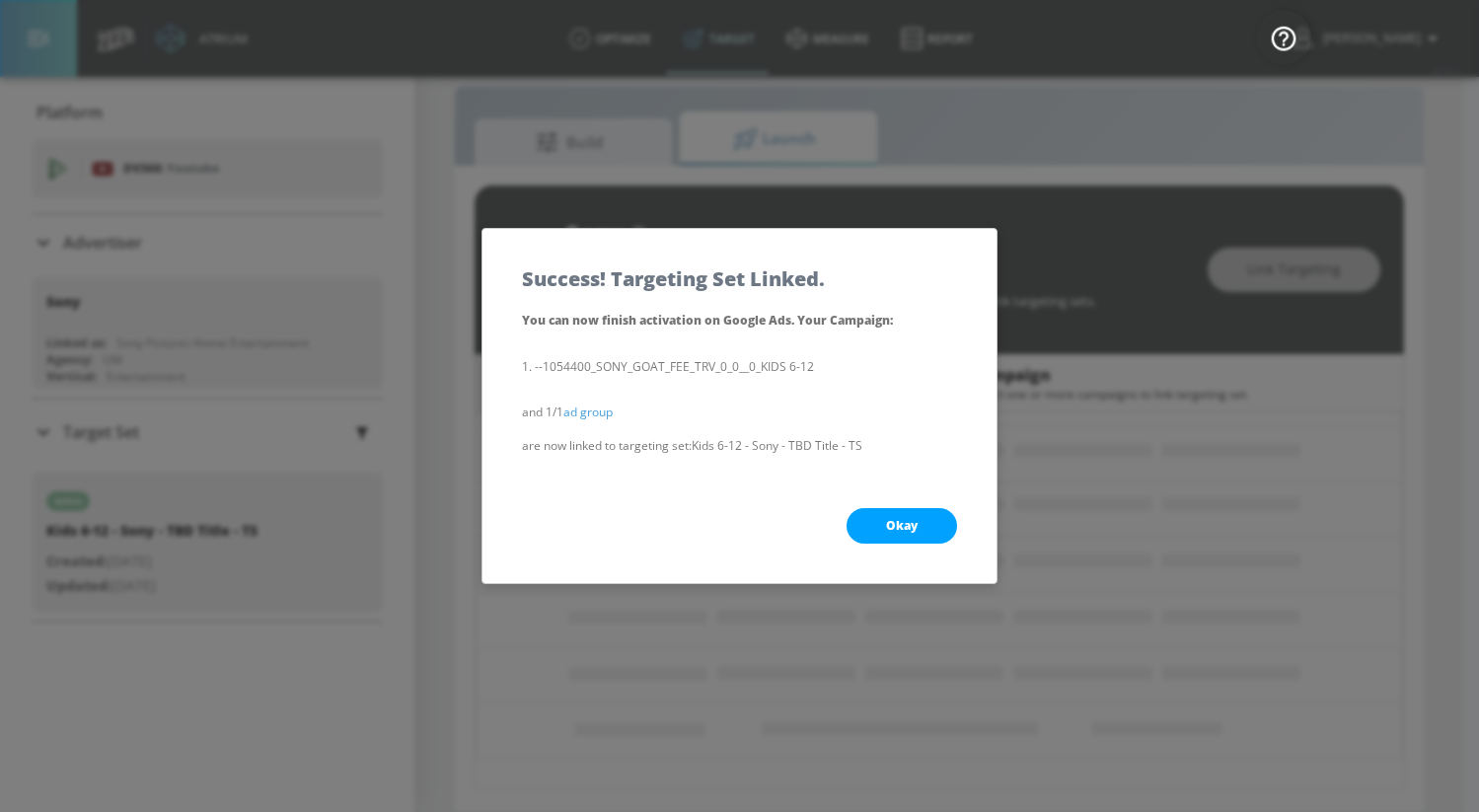 click on "Okay" at bounding box center [902, 526] 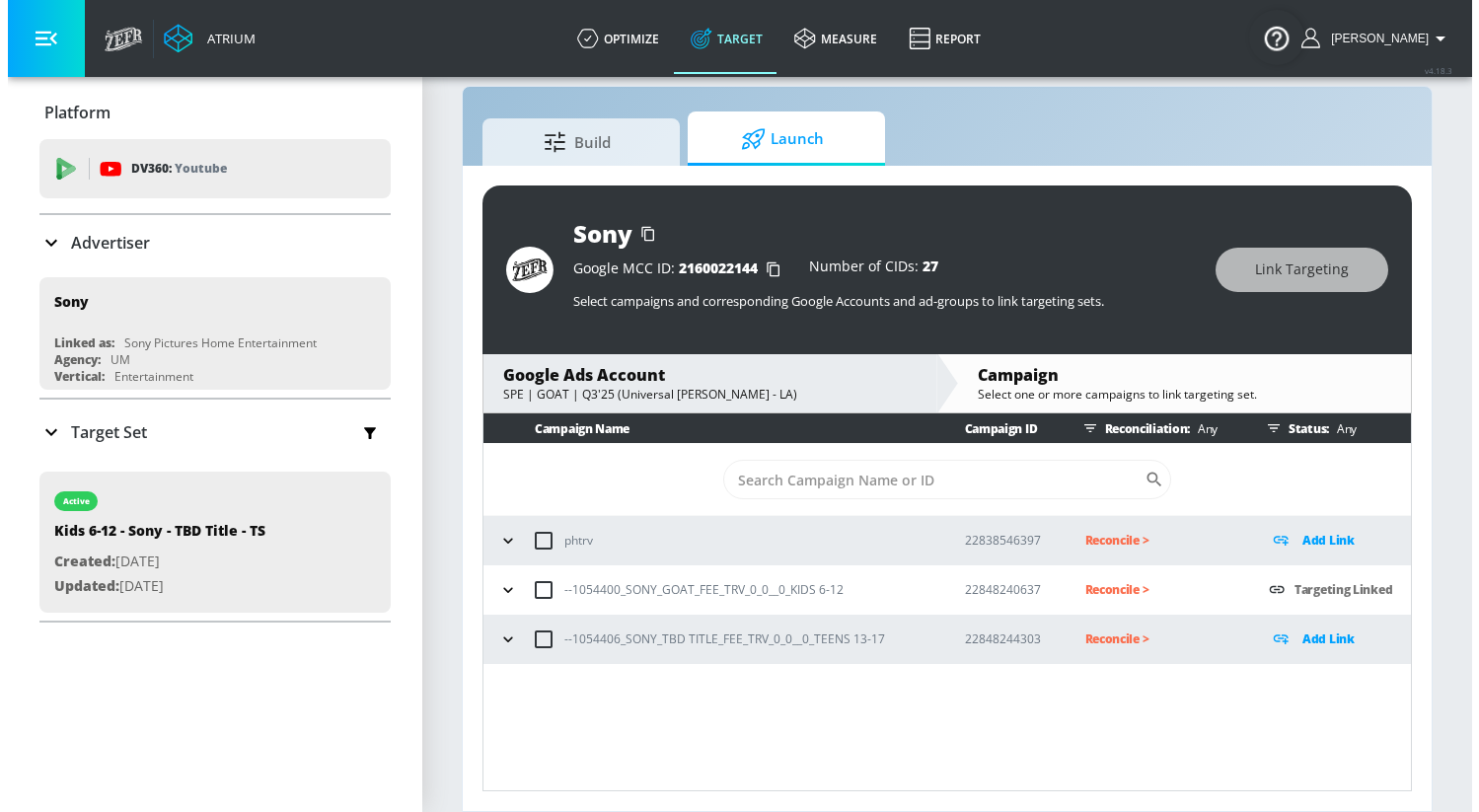 scroll, scrollTop: 0, scrollLeft: 0, axis: both 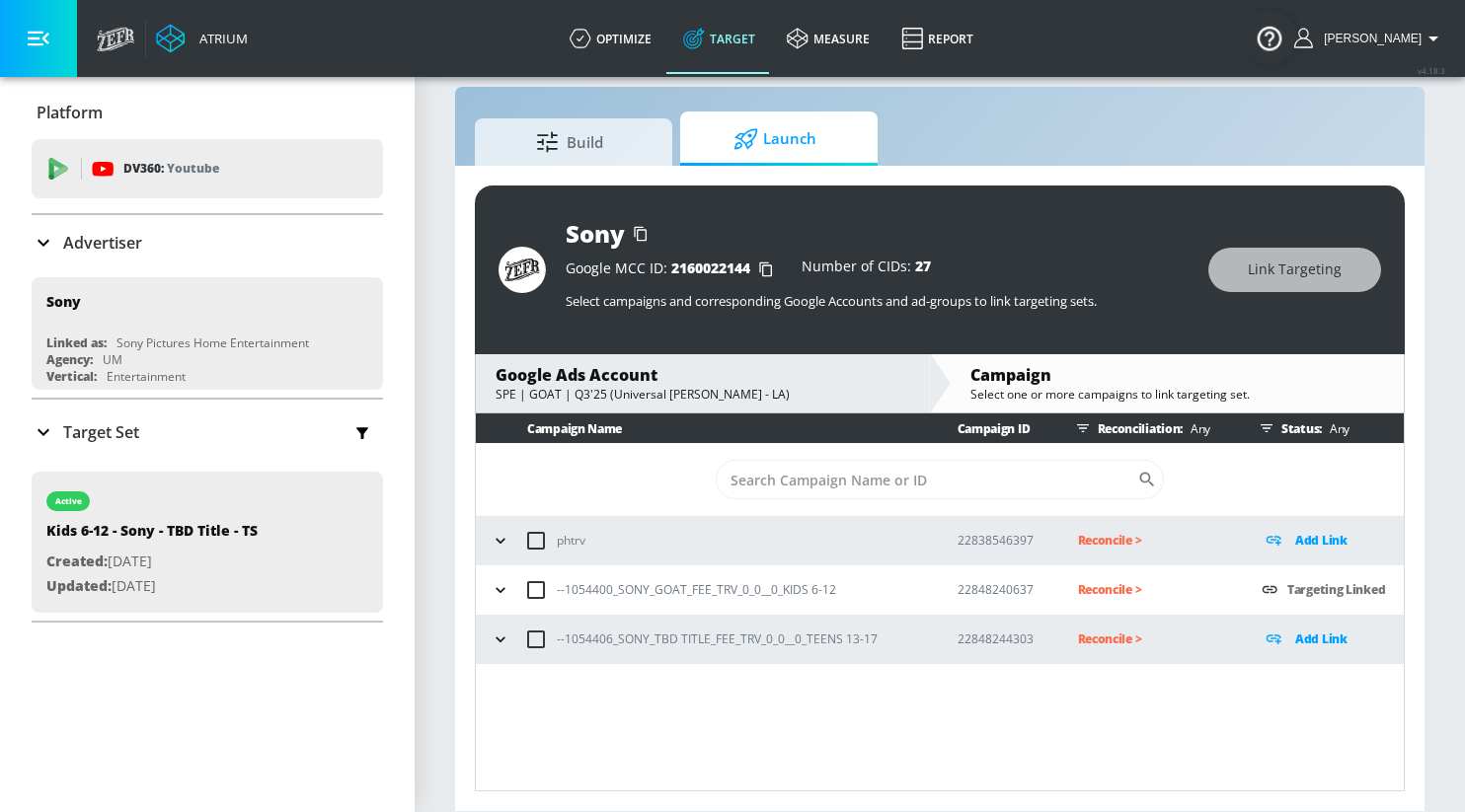 click 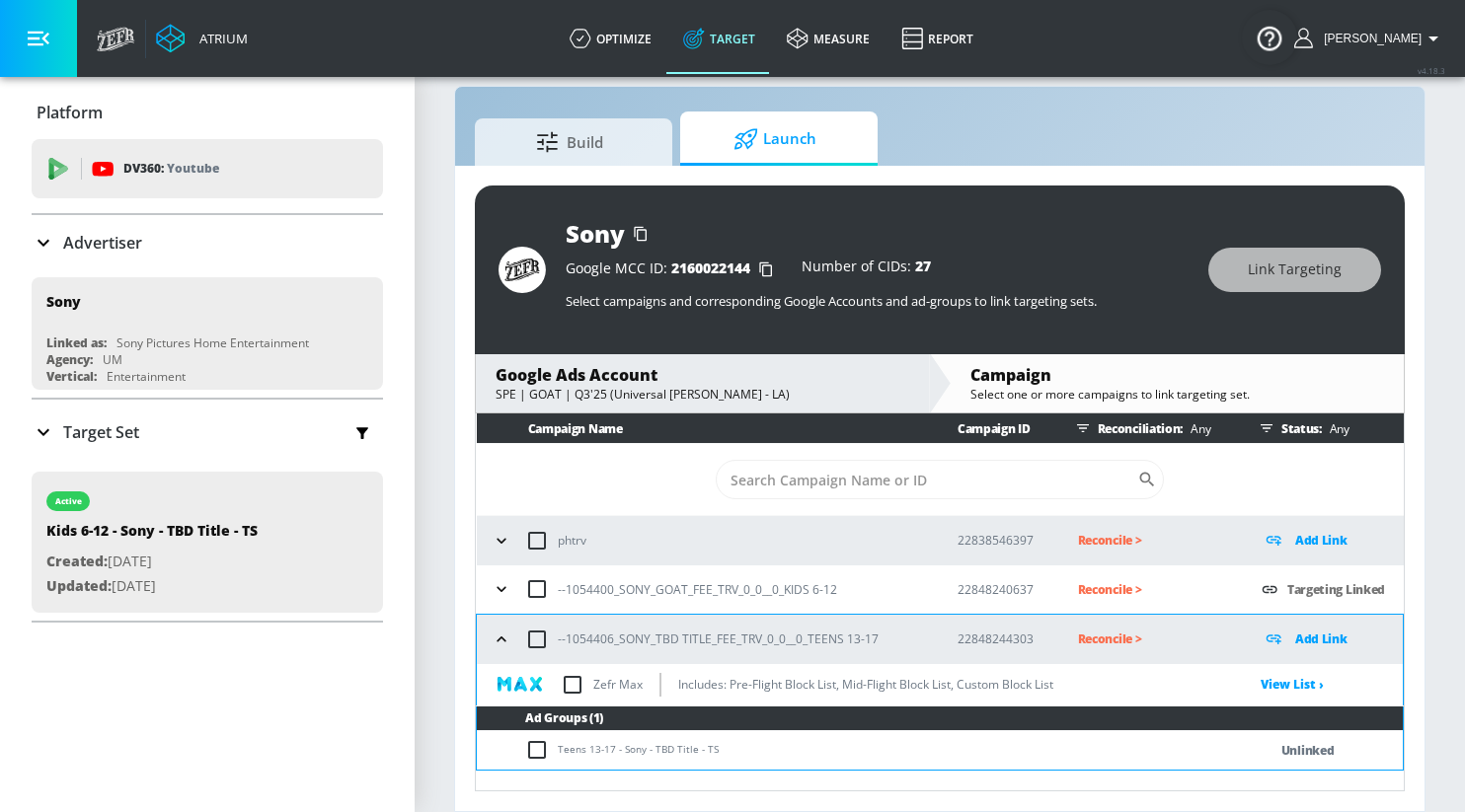 click on "Teens 13-17 - Sony - TBD Title - TS" at bounding box center [852, 750] 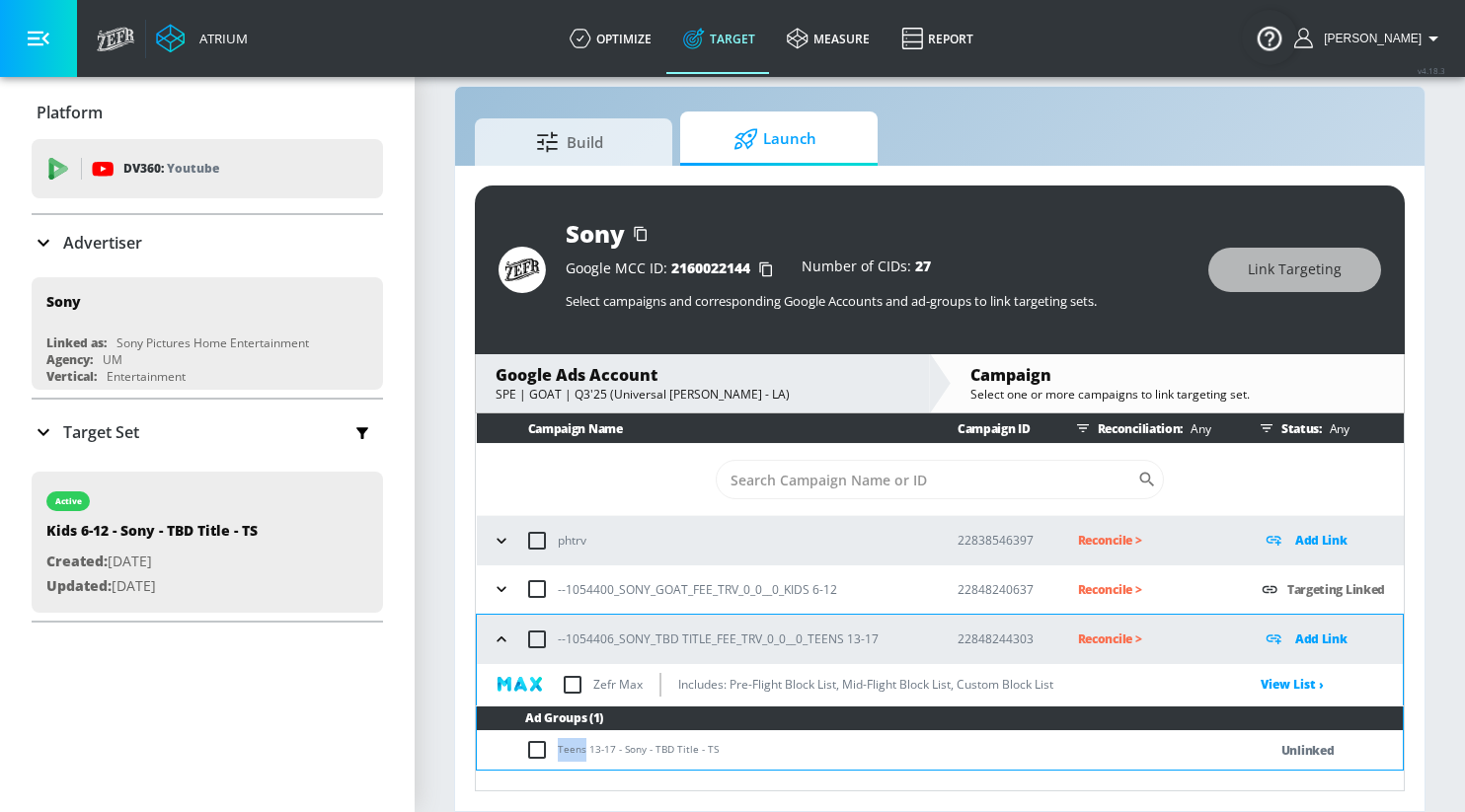 click on "Teens 13-17 - Sony - TBD Title - TS" at bounding box center (852, 750) 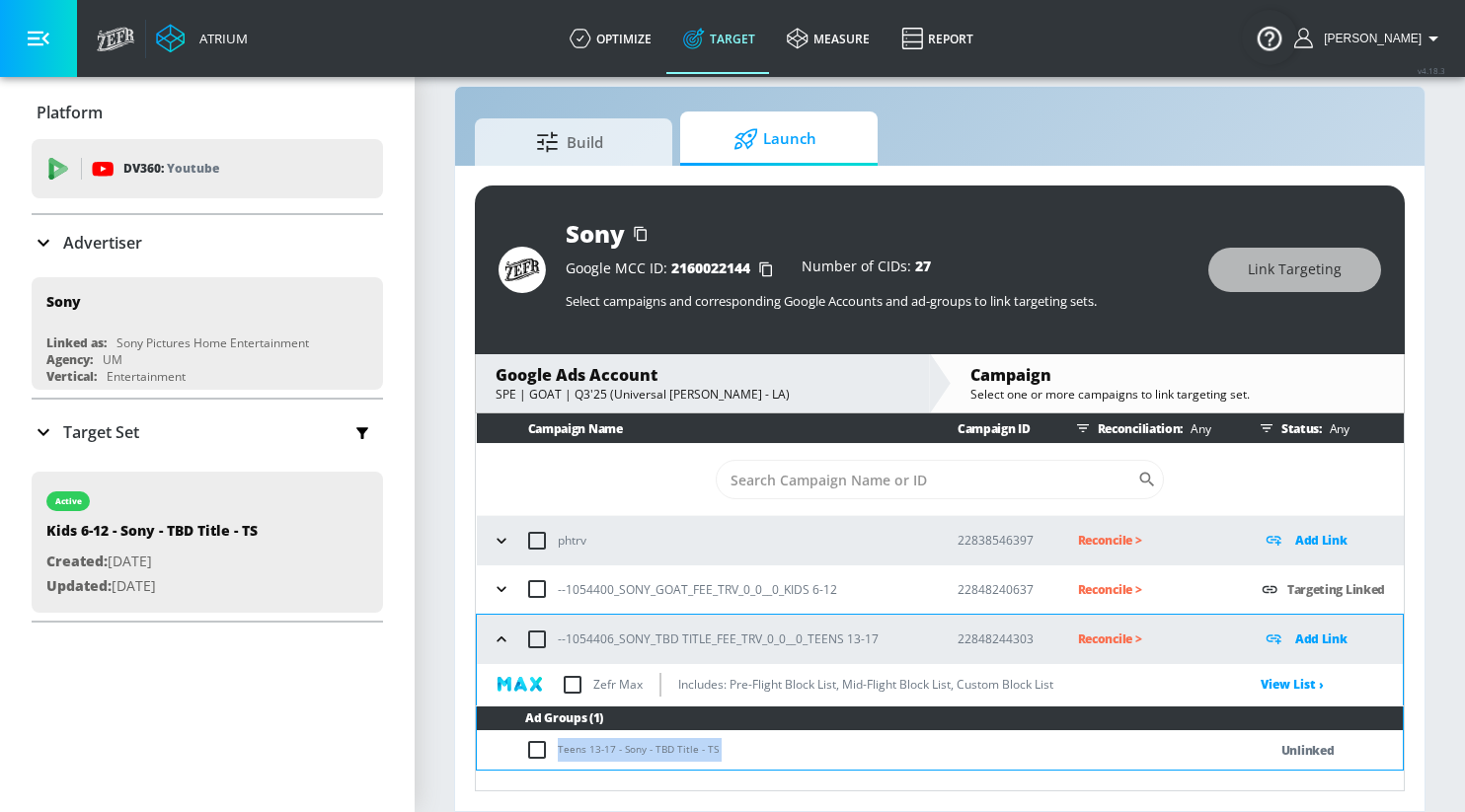 click on "Teens 13-17 - Sony - TBD Title - TS" at bounding box center [852, 750] 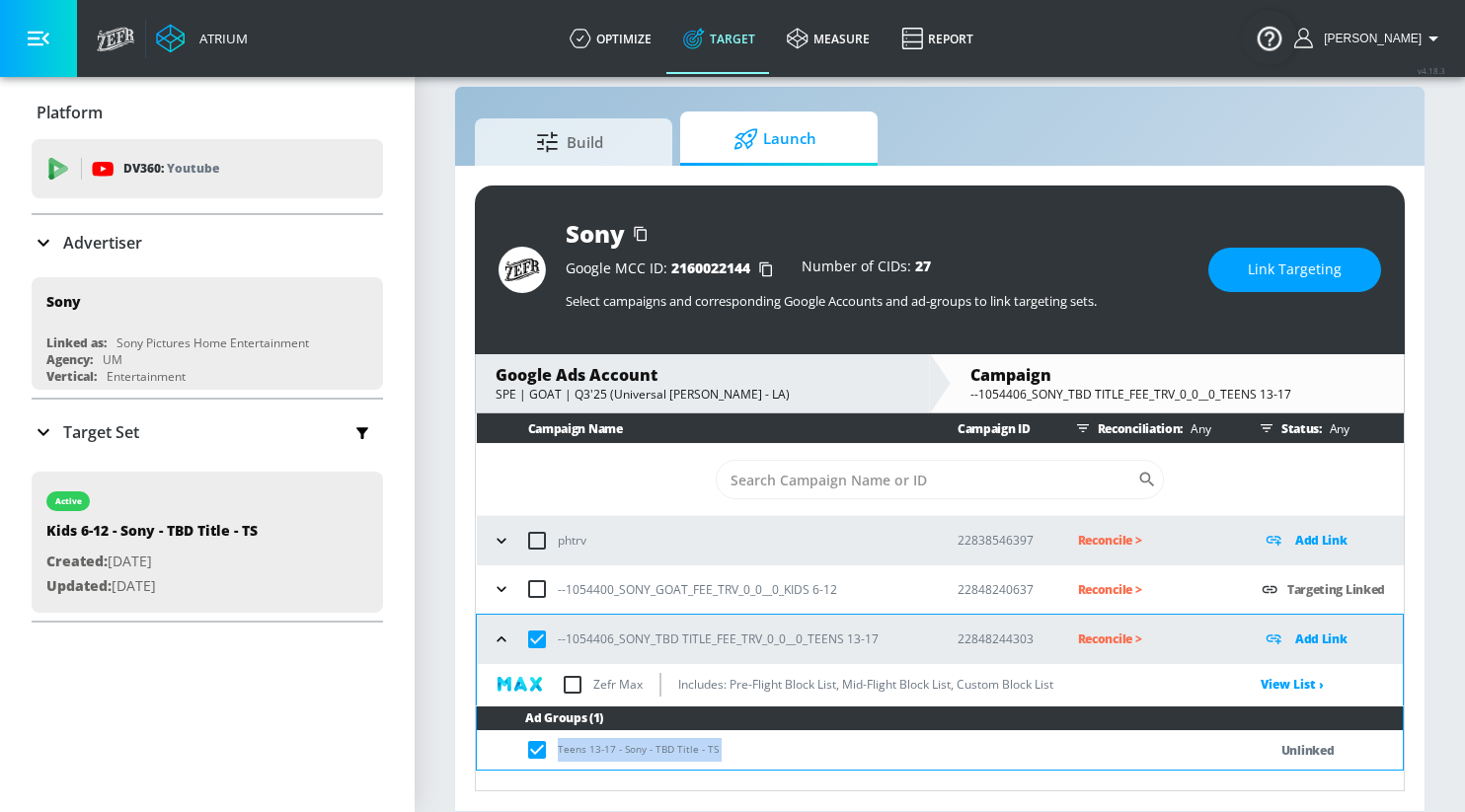 click on "Link Targeting" at bounding box center (1294, 269) 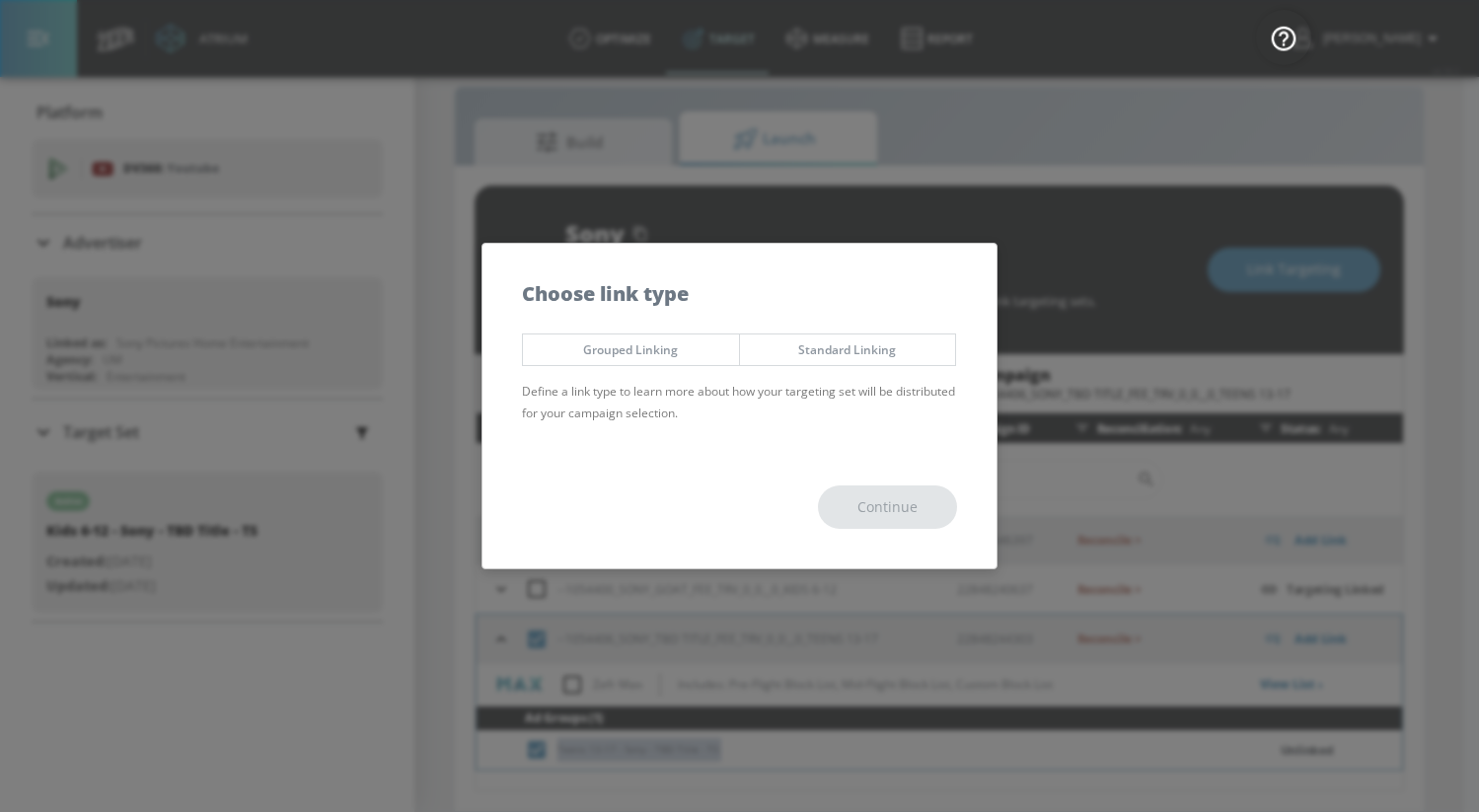click on "Standard Linking" at bounding box center [848, 349] 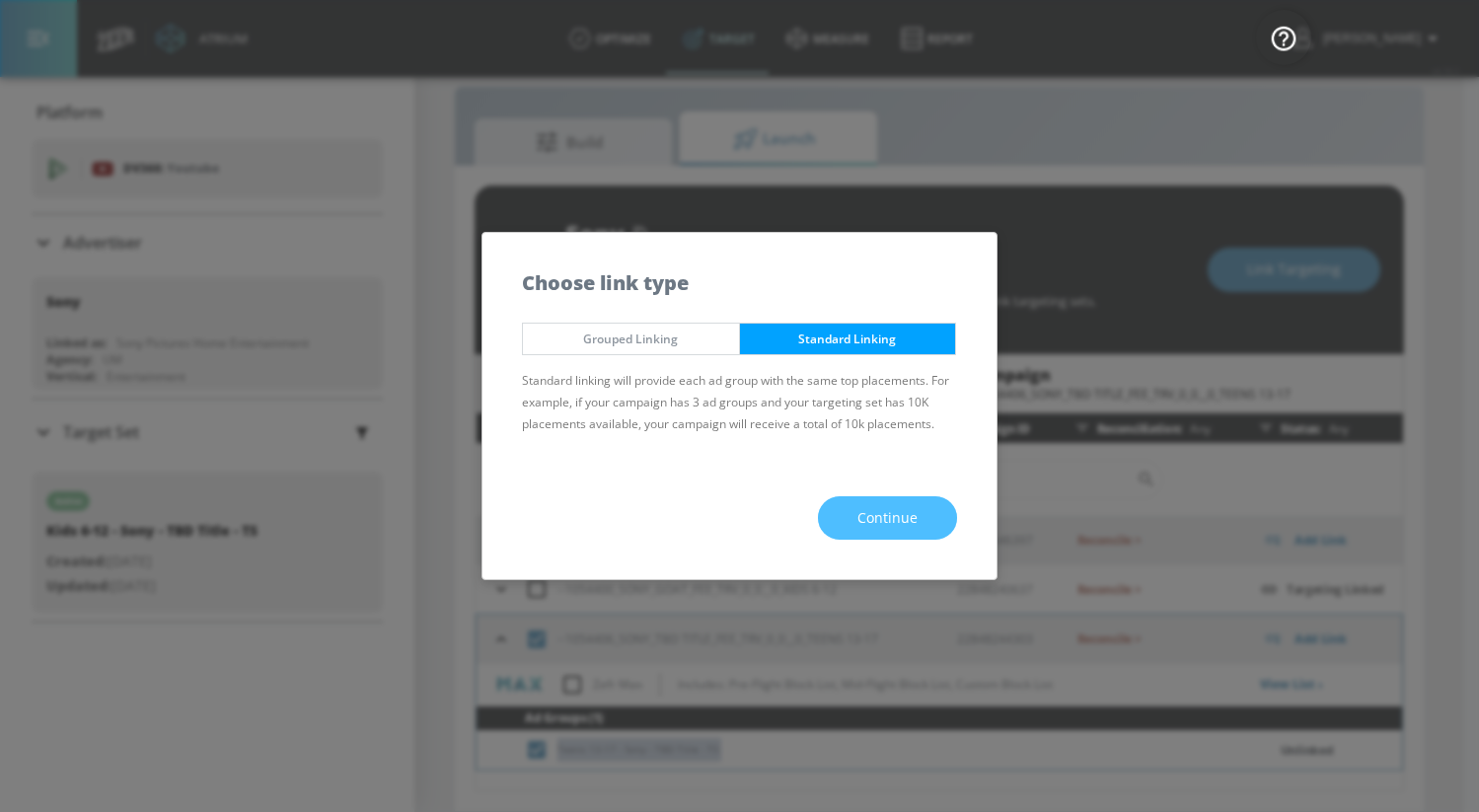 click on "Continue" at bounding box center [887, 518] 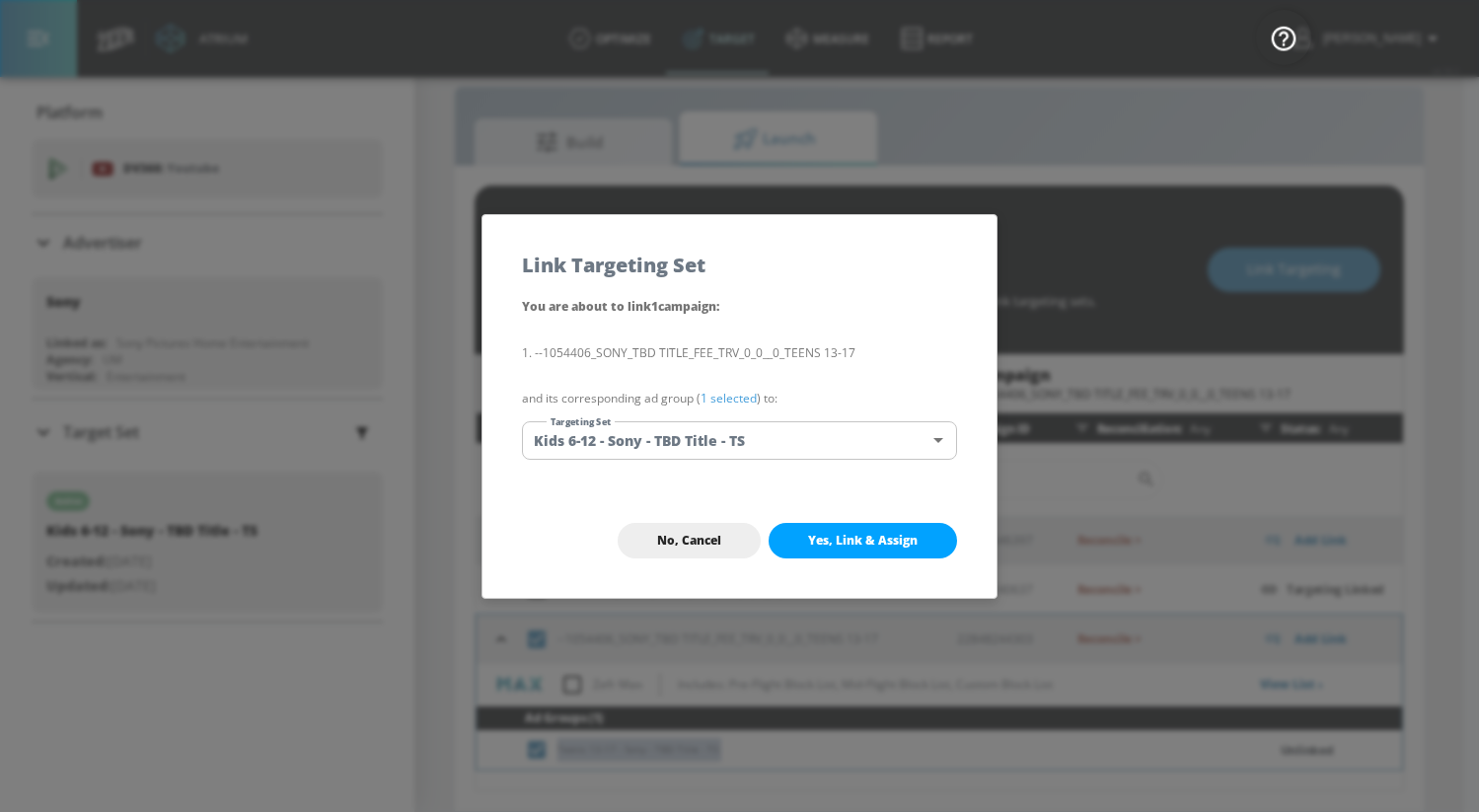 click on "Atrium optimize Target measure Report optimize Target measure Report v 4.18.3 [PERSON_NAME] Platform DV360:   Youtube DV360:   Youtube Advertiser Sort By A-Z asc ​ Add Account Sony Linked as: Sony Pictures Home Entertainment Agency: UM Vertical: Entertainment [PERSON_NAME] Test Account 1 Linked as: Zefr Demos Agency: Zefr Vertical: Other alicyn test Linked as: Zefr Demos Agency: alicyn test Vertical: Healthcare Kelsey Test Linked as: Zefr Demos Agency: Kelsey Test Vertical: CPG (Consumer Packaged Goods) Test Linked as: Zefr Demos Agency: Test Vertical: Travel [PERSON_NAME] TEST Linked as: Zefr Demos Agency: [PERSON_NAME] TEST Vertical: Other [PERSON_NAME] Test Account Linked as: Zefr Demos Agency: #1 Media Agency in the World Vertical: Retail [PERSON_NAME] C Test Account Linked as: Zefr Demos Agency: [PERSON_NAME] Vertical: CPG (Consumer Packaged Goods) [PERSON_NAME] TEST YTL USR Q|A Linked as: QA YTL Test Brand Agency: QA Vertical: Healthcare [PERSON_NAME] Test Account Linked as: Zefr Demos Agency: [PERSON_NAME] Agency Vertical: Fashion Parry Test Linked as:" at bounding box center [739, 392] 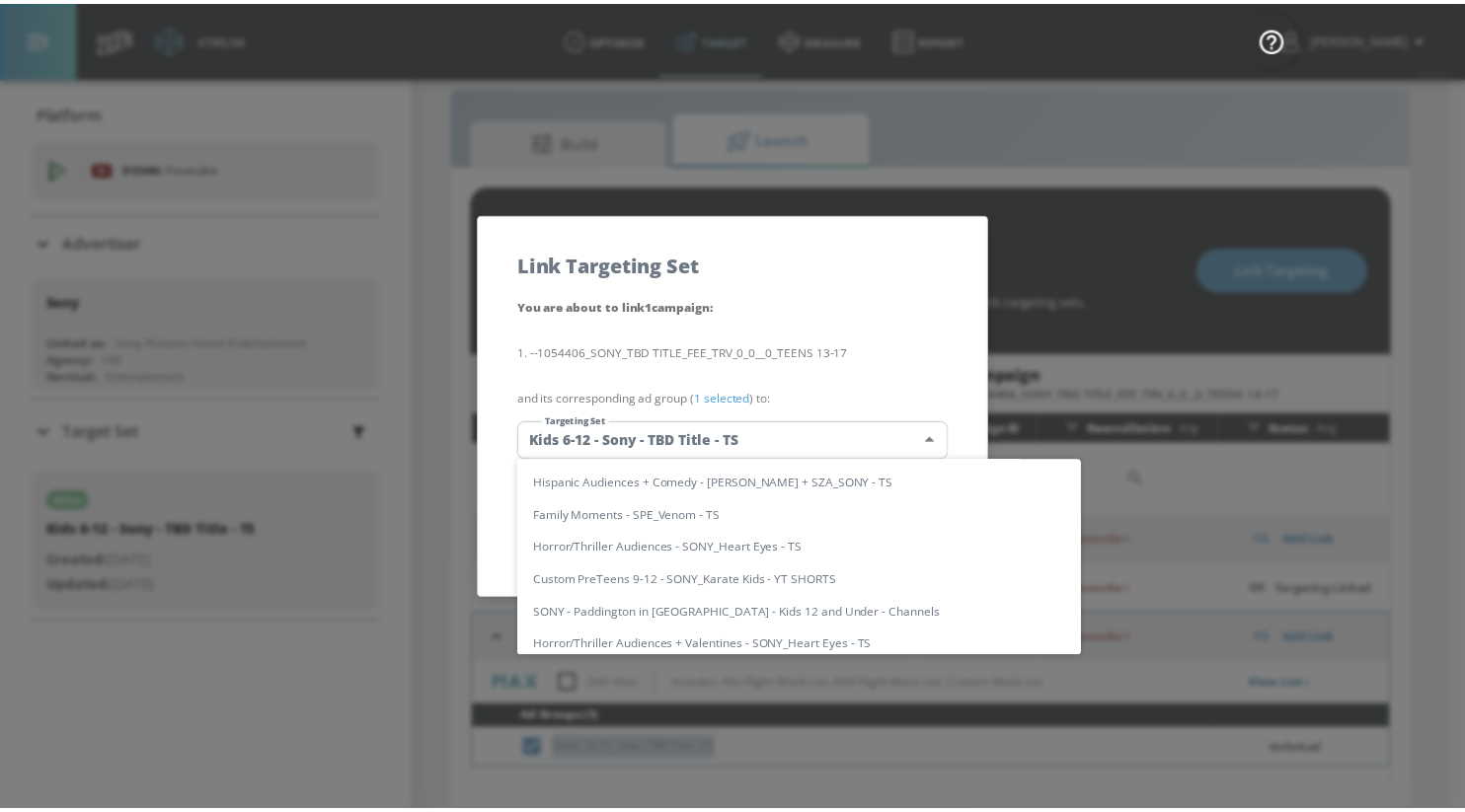 scroll, scrollTop: 0, scrollLeft: 0, axis: both 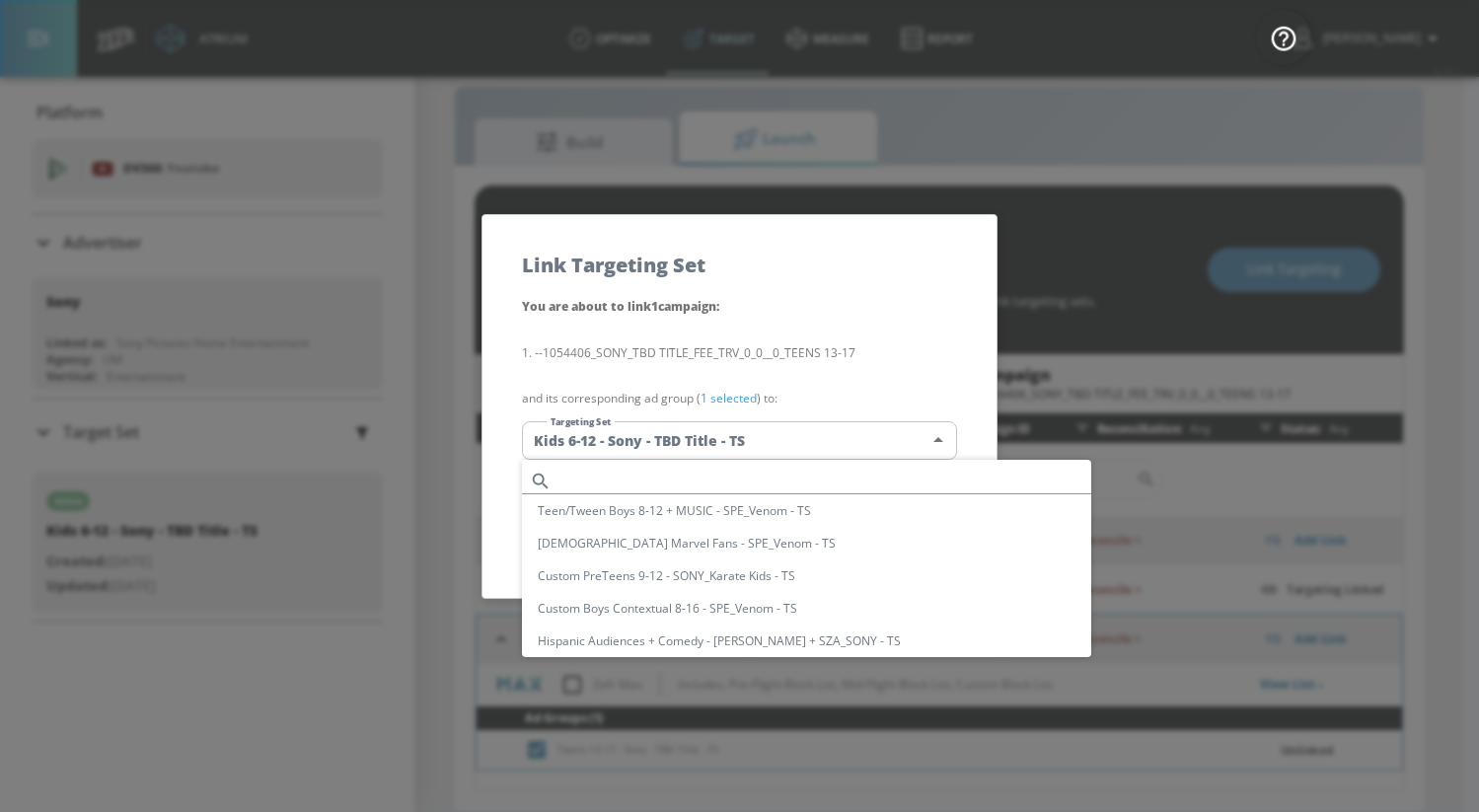 click at bounding box center [825, 480] 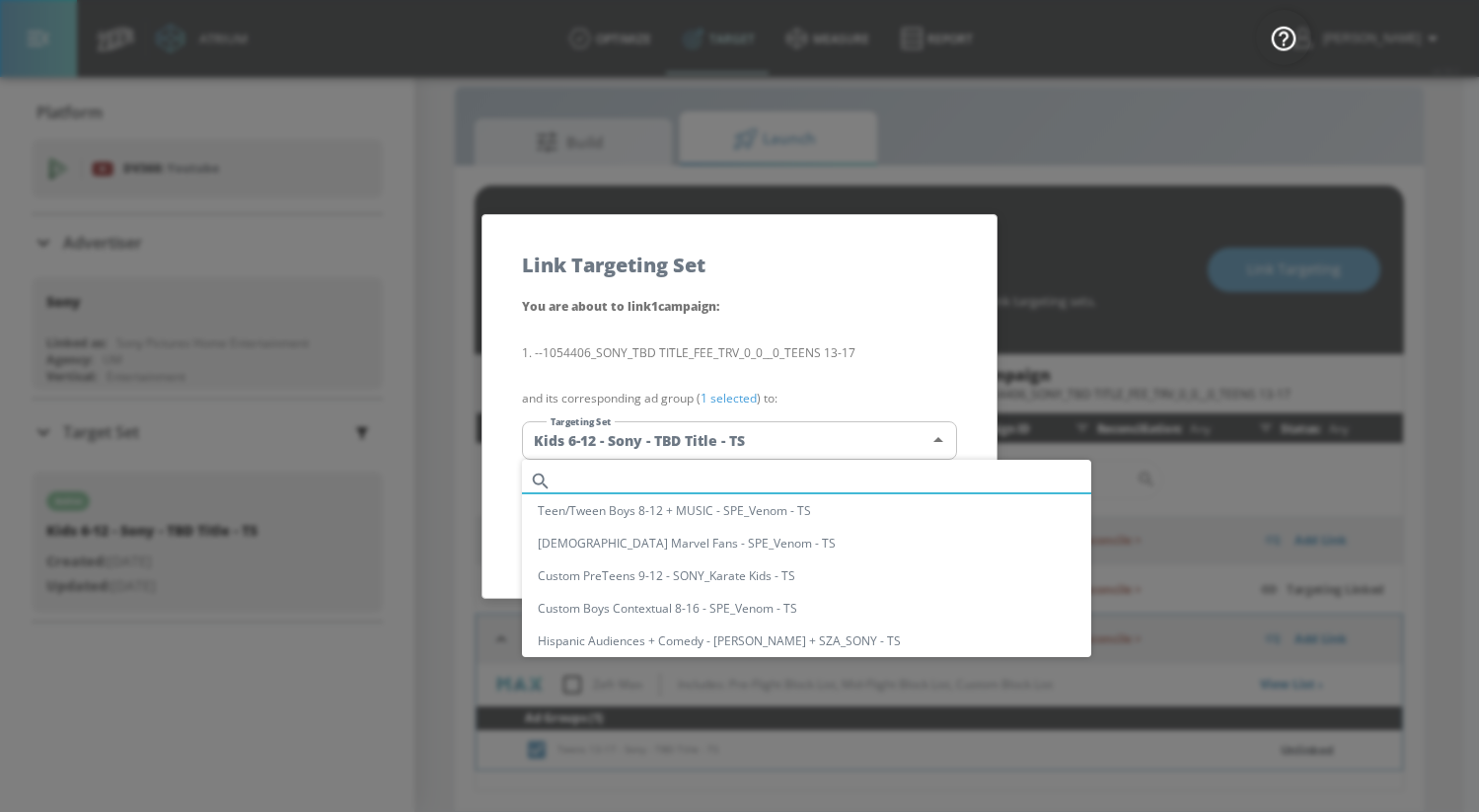 paste on "Teens 13-17 - Sony - TBD Title - TS" 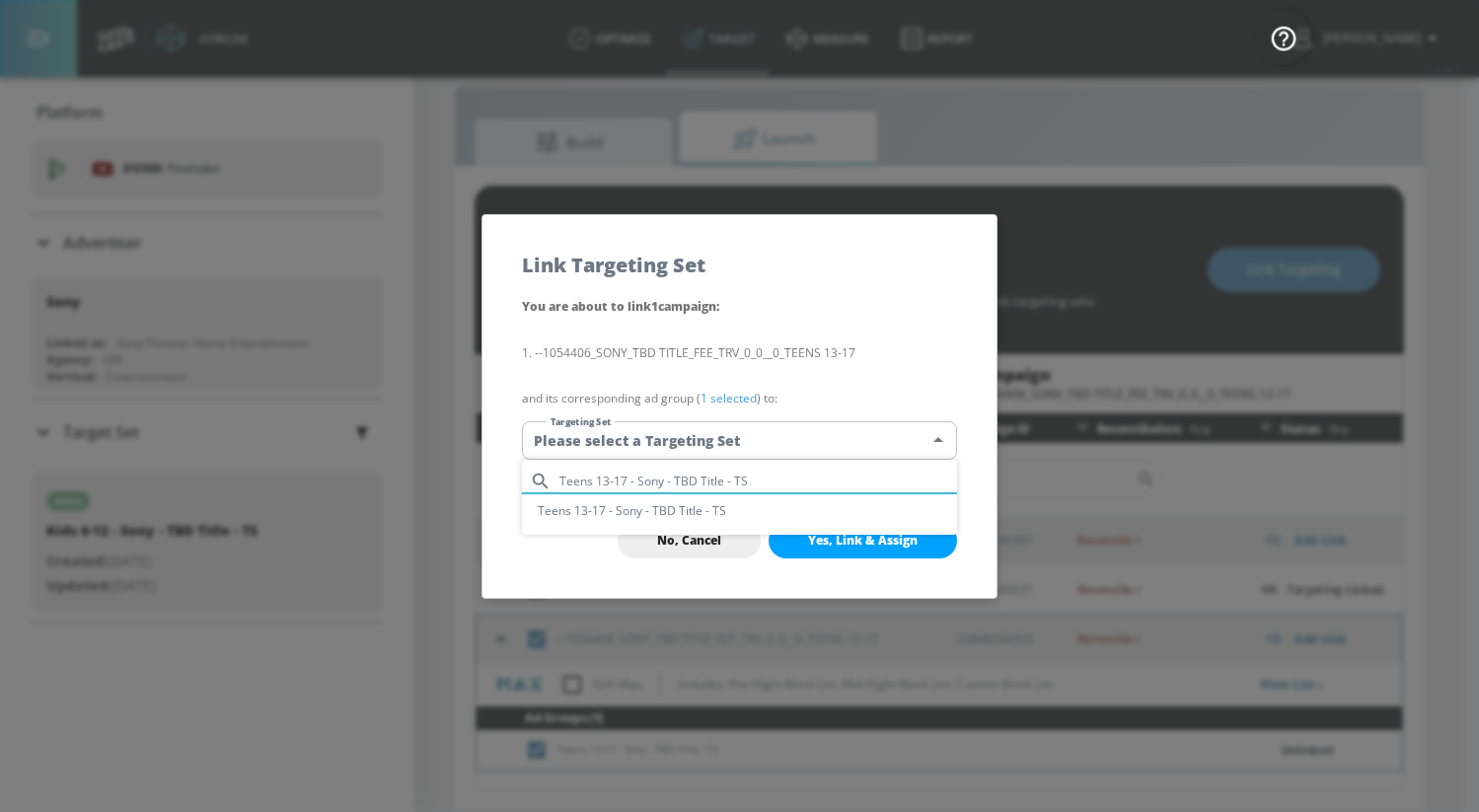 type on "Teens 13-17 - Sony - TBD Title - TS" 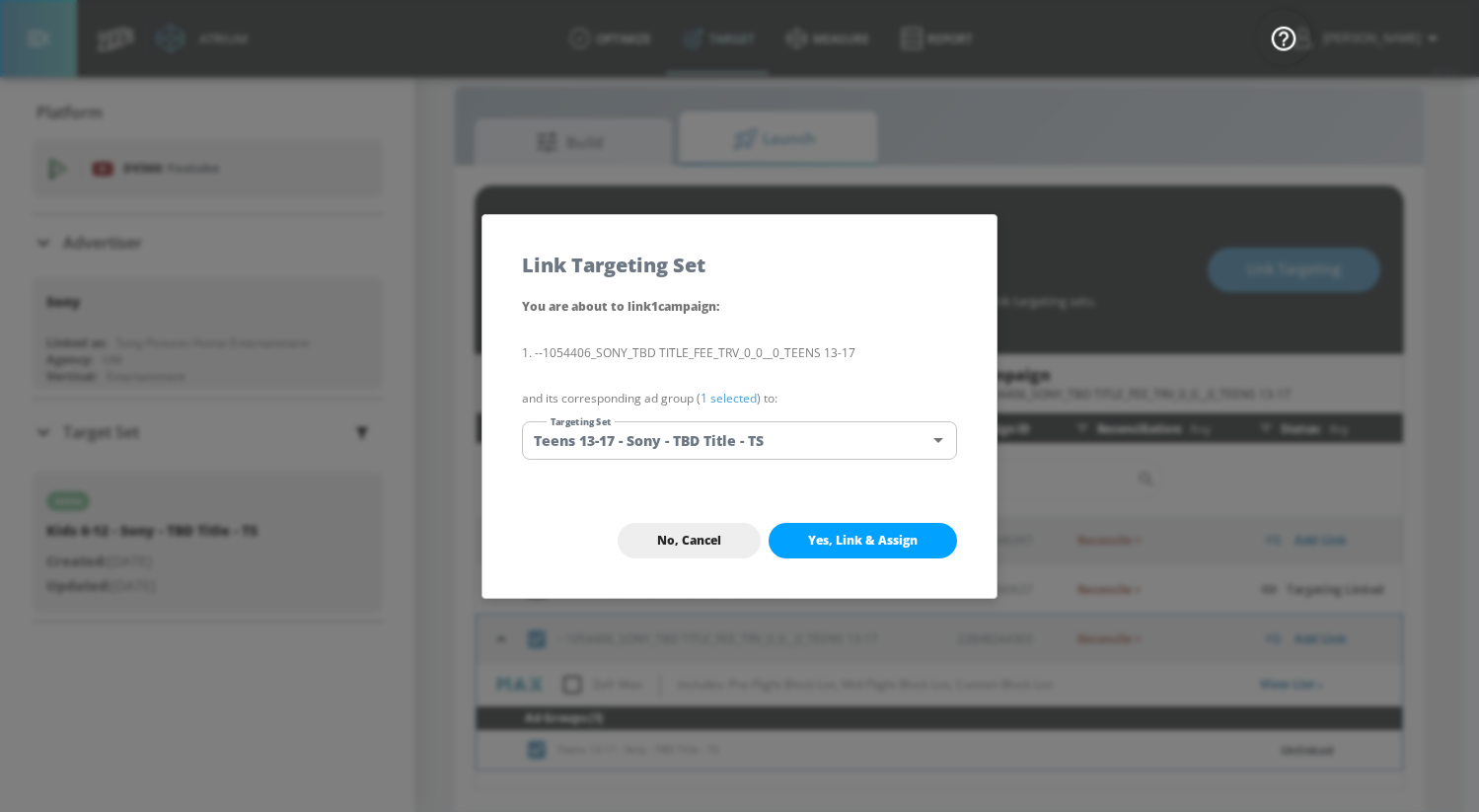 click on "Yes, Link & Assign" at bounding box center [862, 541] 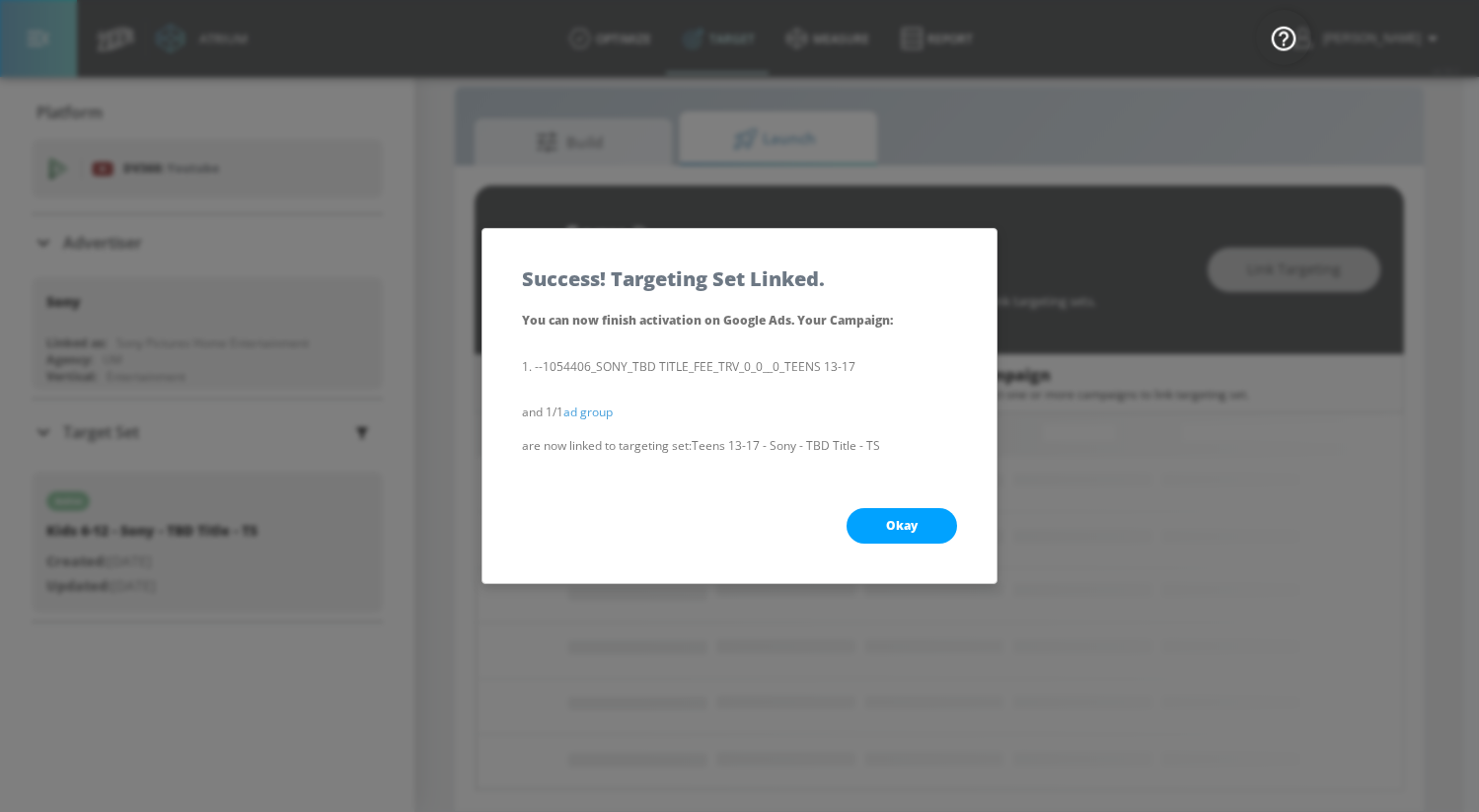 click on "Okay" at bounding box center [902, 526] 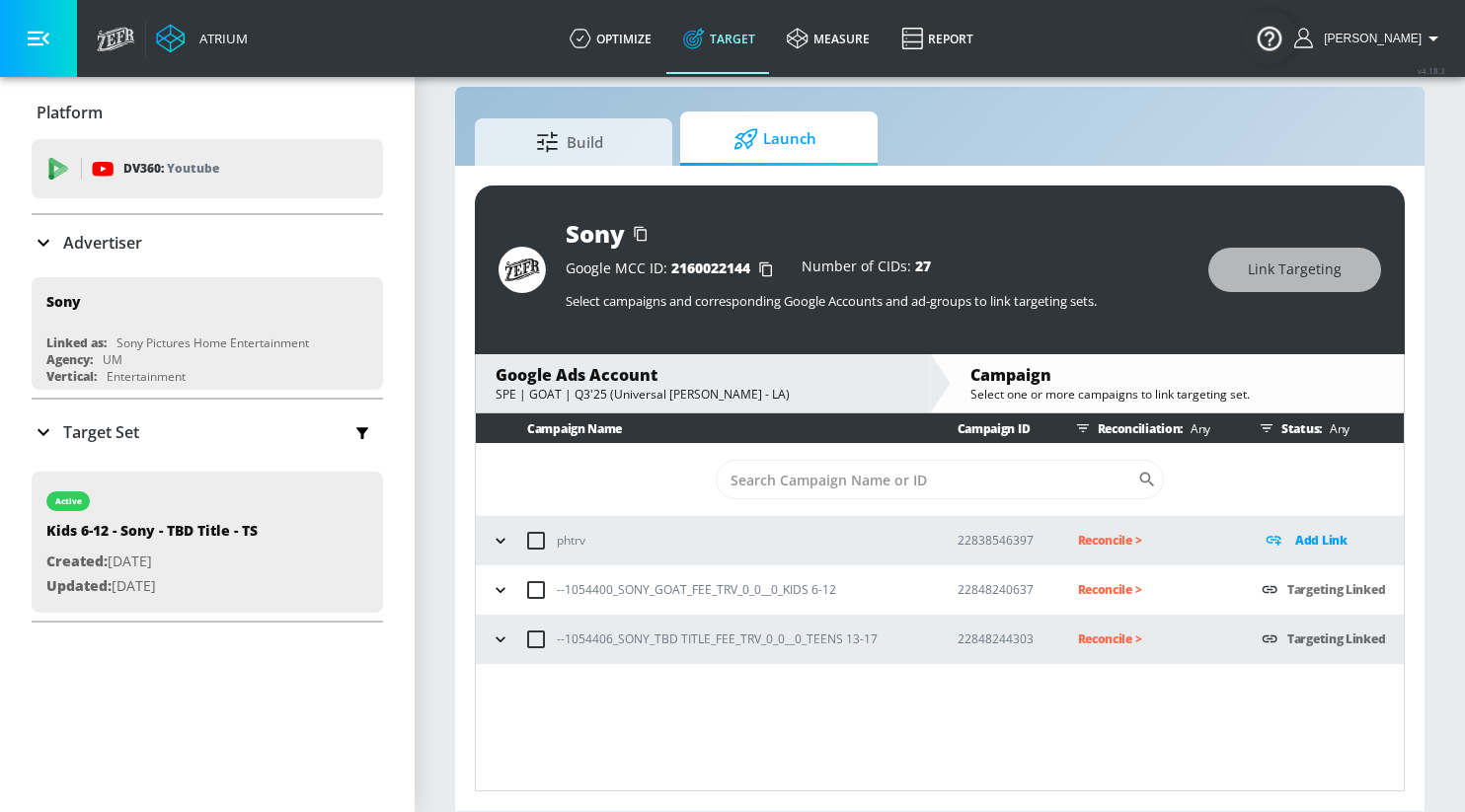 click 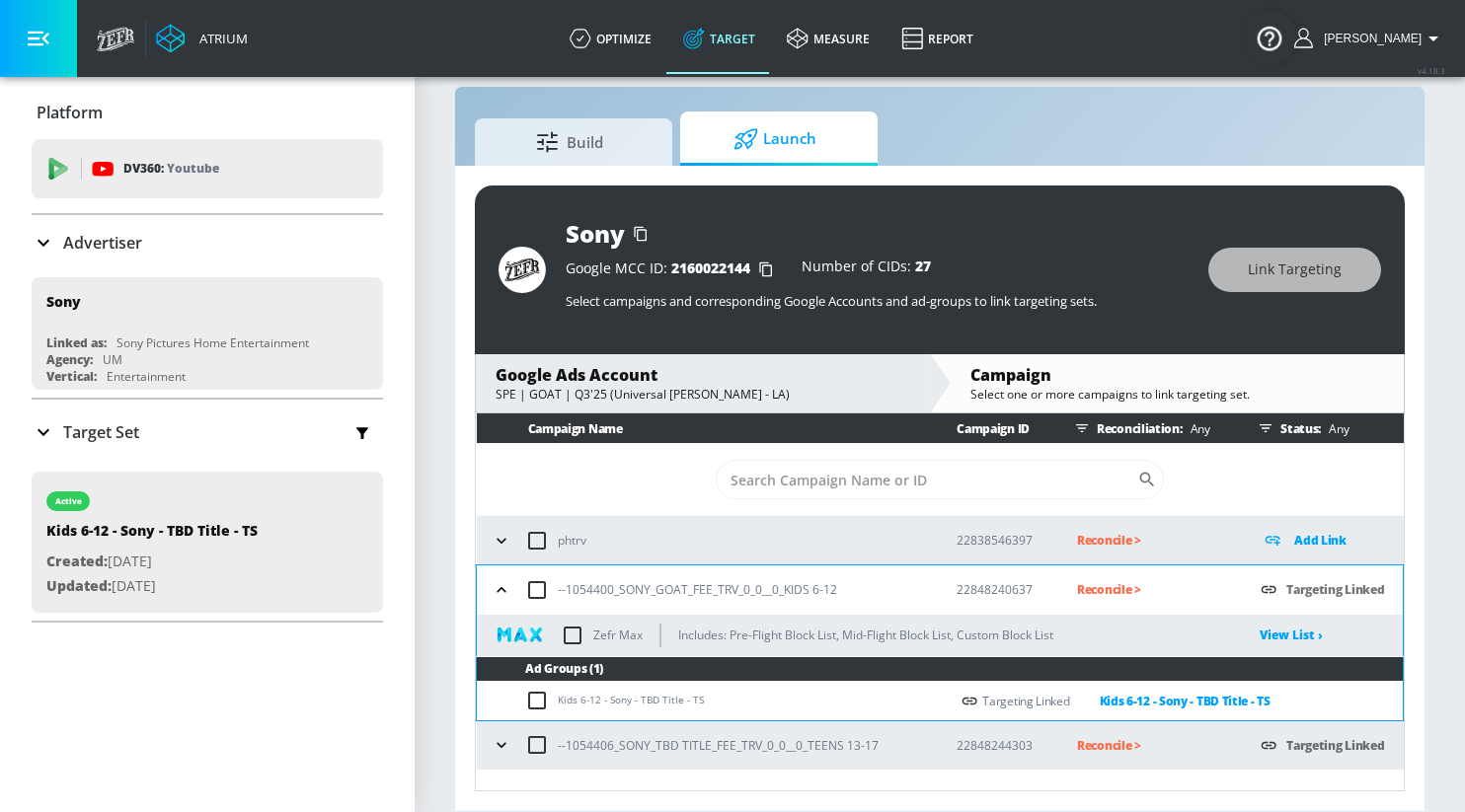 click at bounding box center (573, 635) 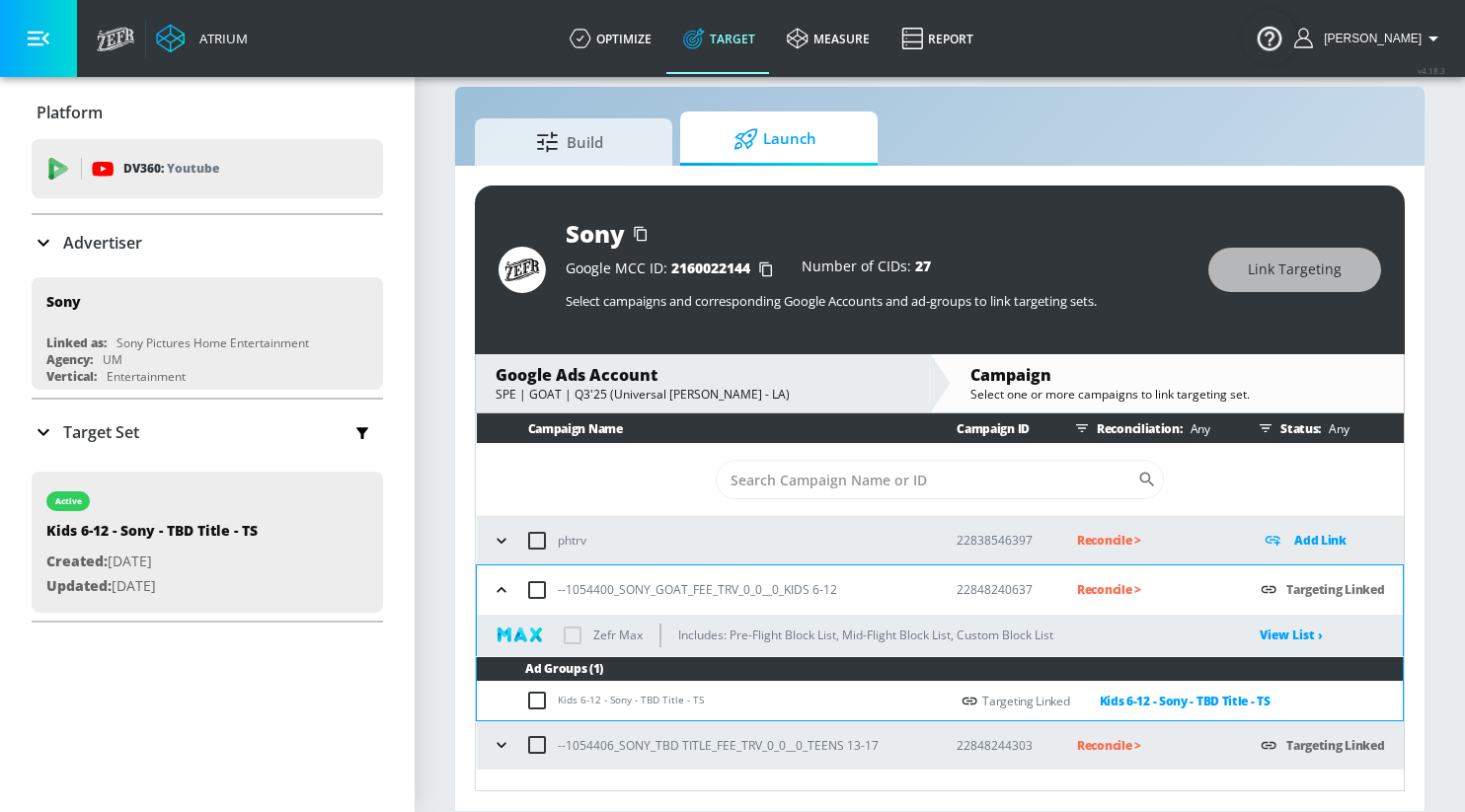 checkbox on "true" 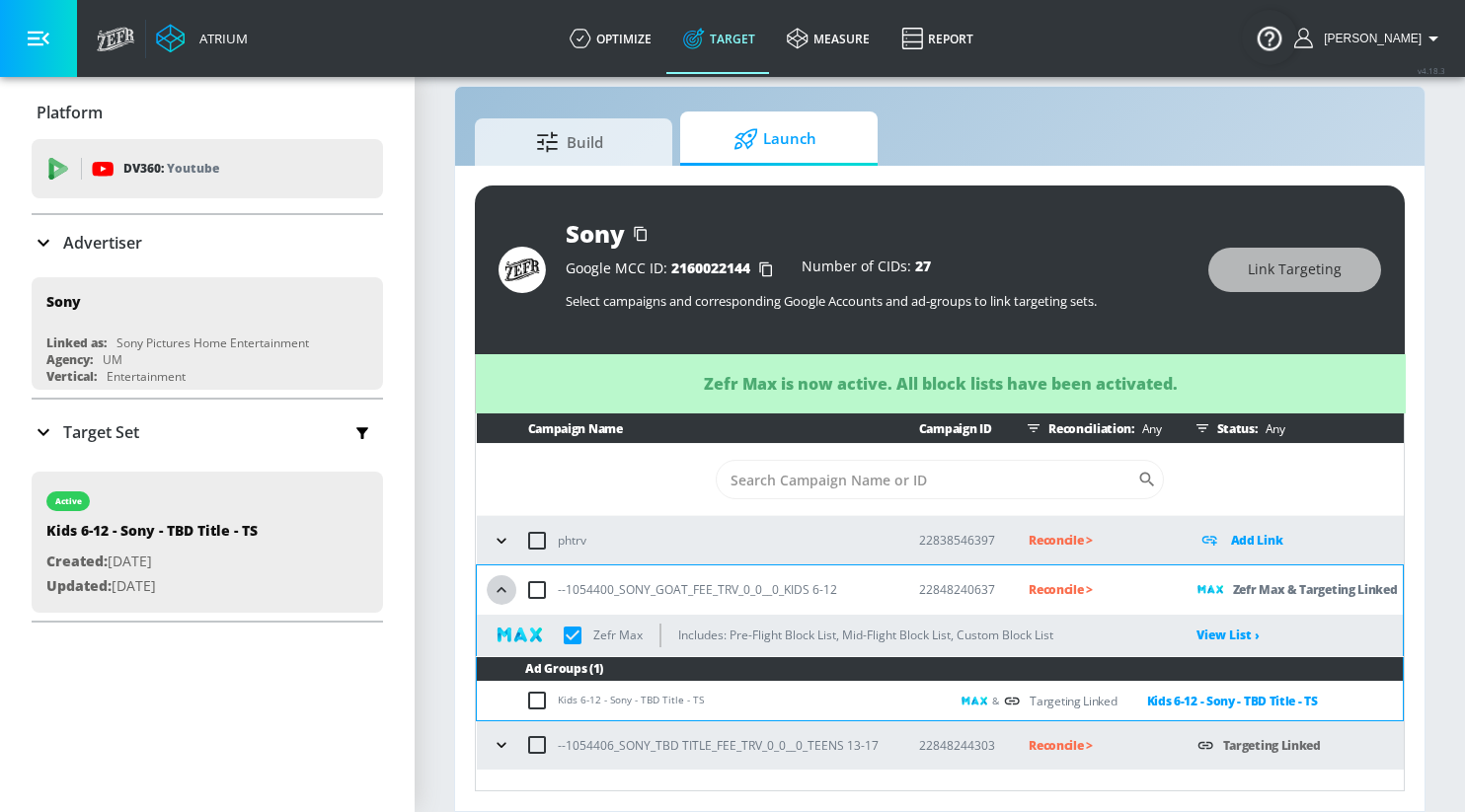 click 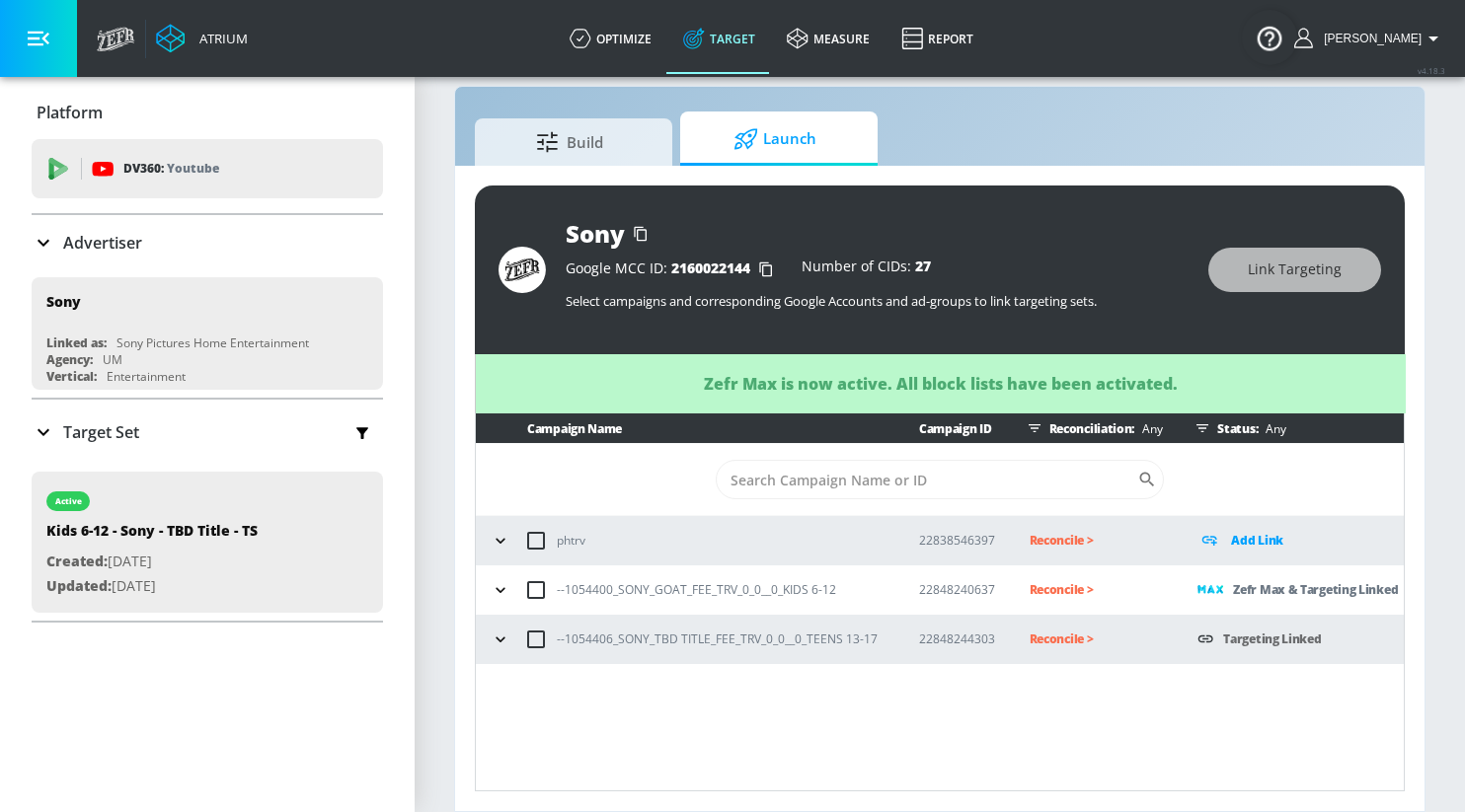 click 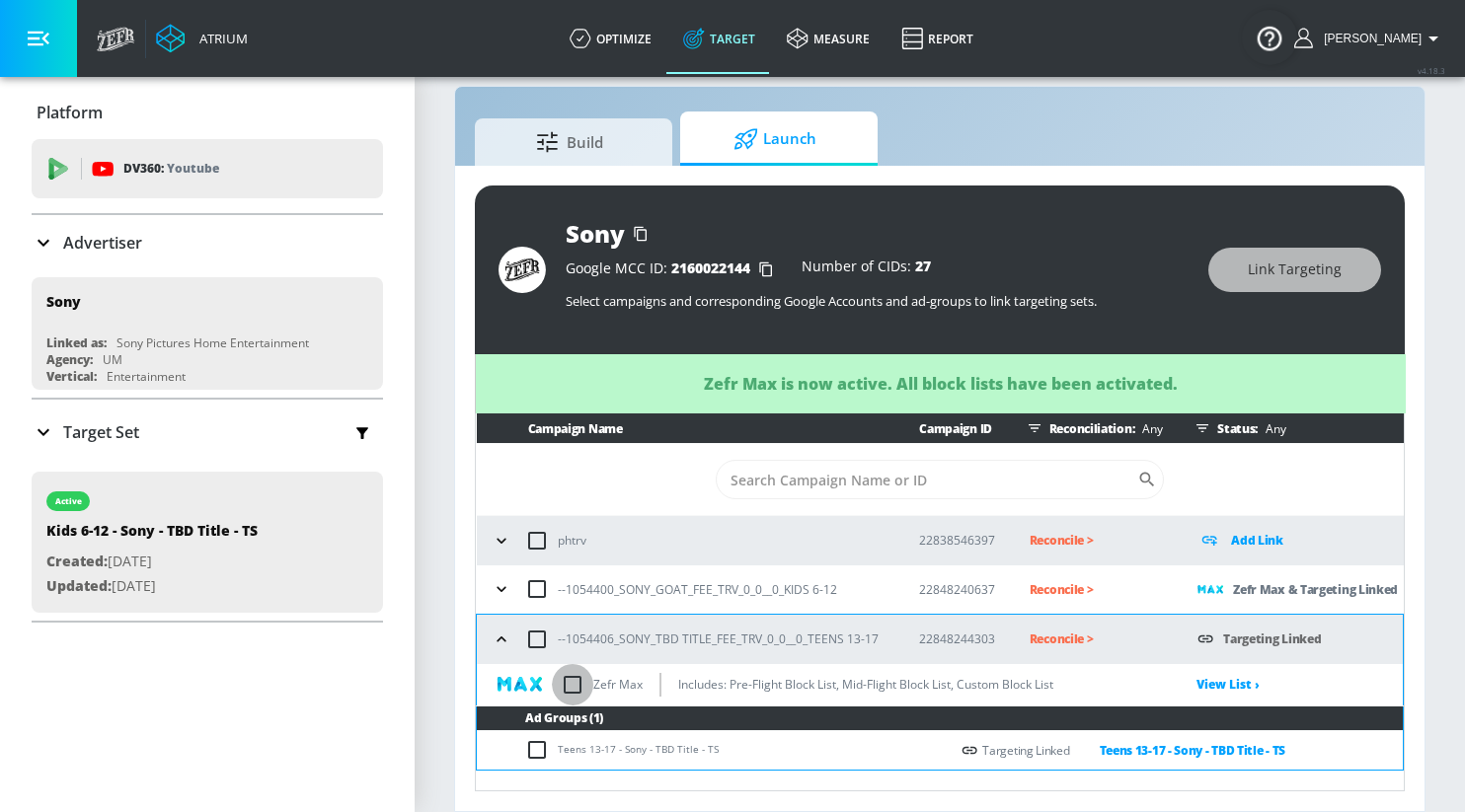click at bounding box center [573, 685] 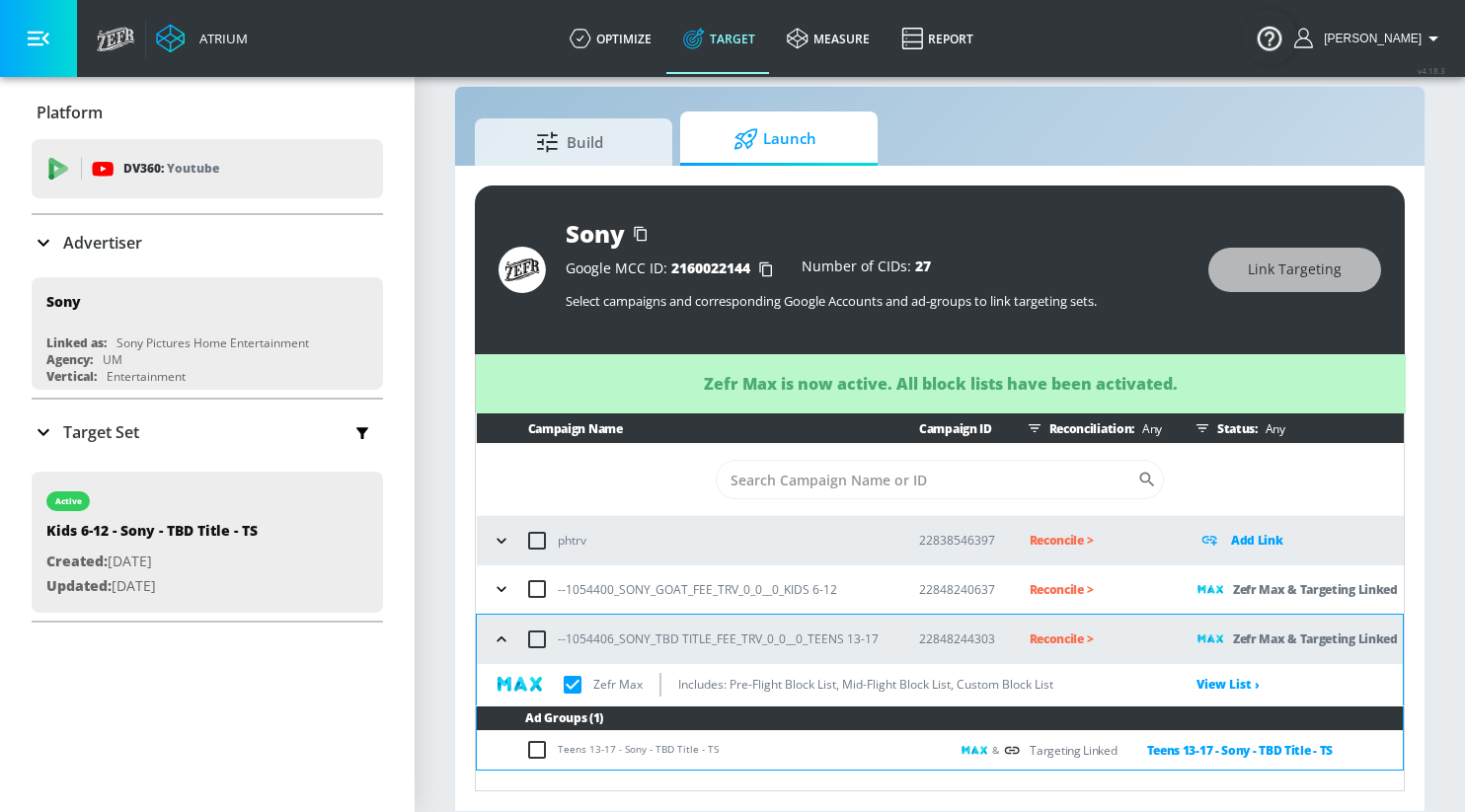 checkbox on "true" 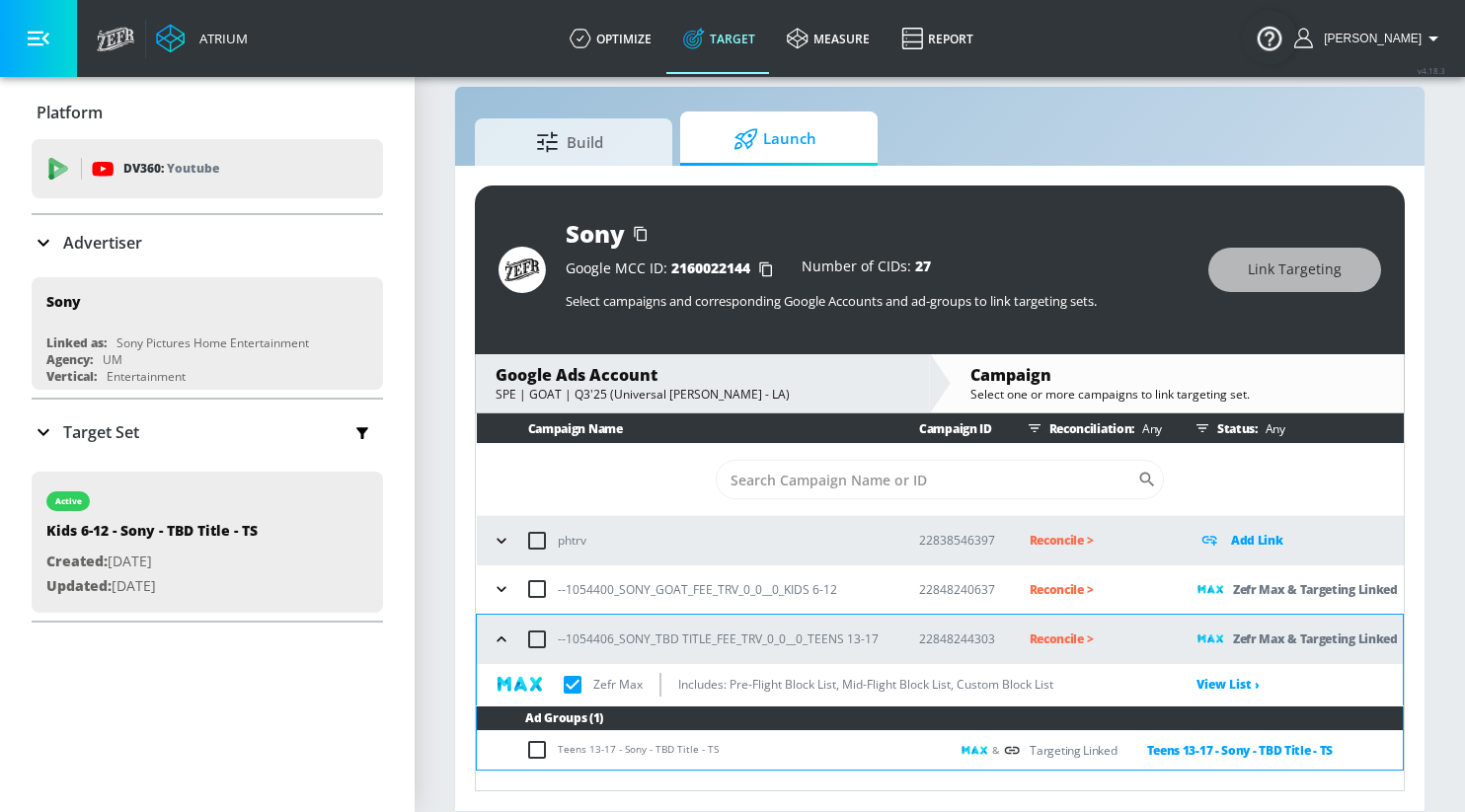 click 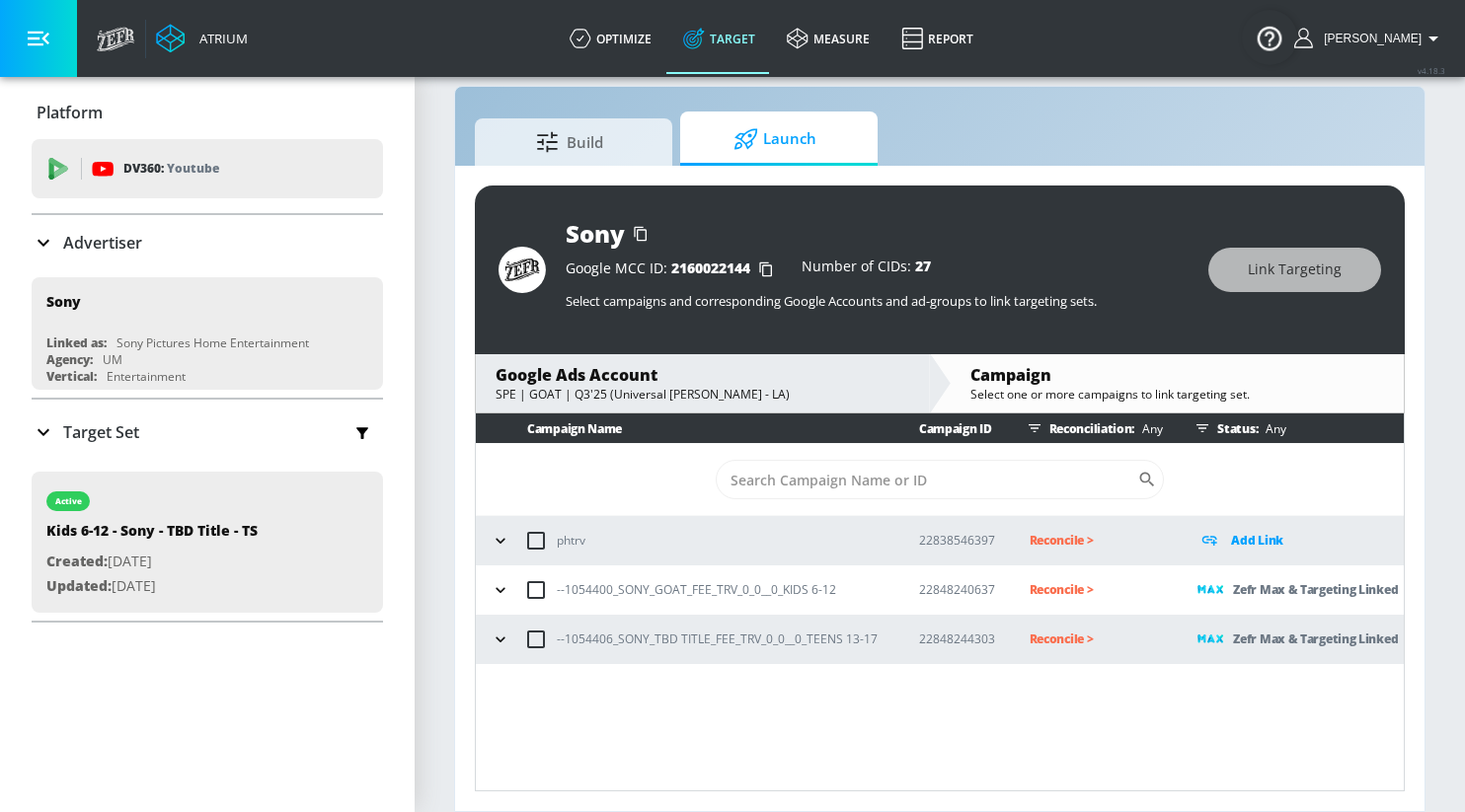 click on "Reconcile >" at bounding box center (1098, 589) 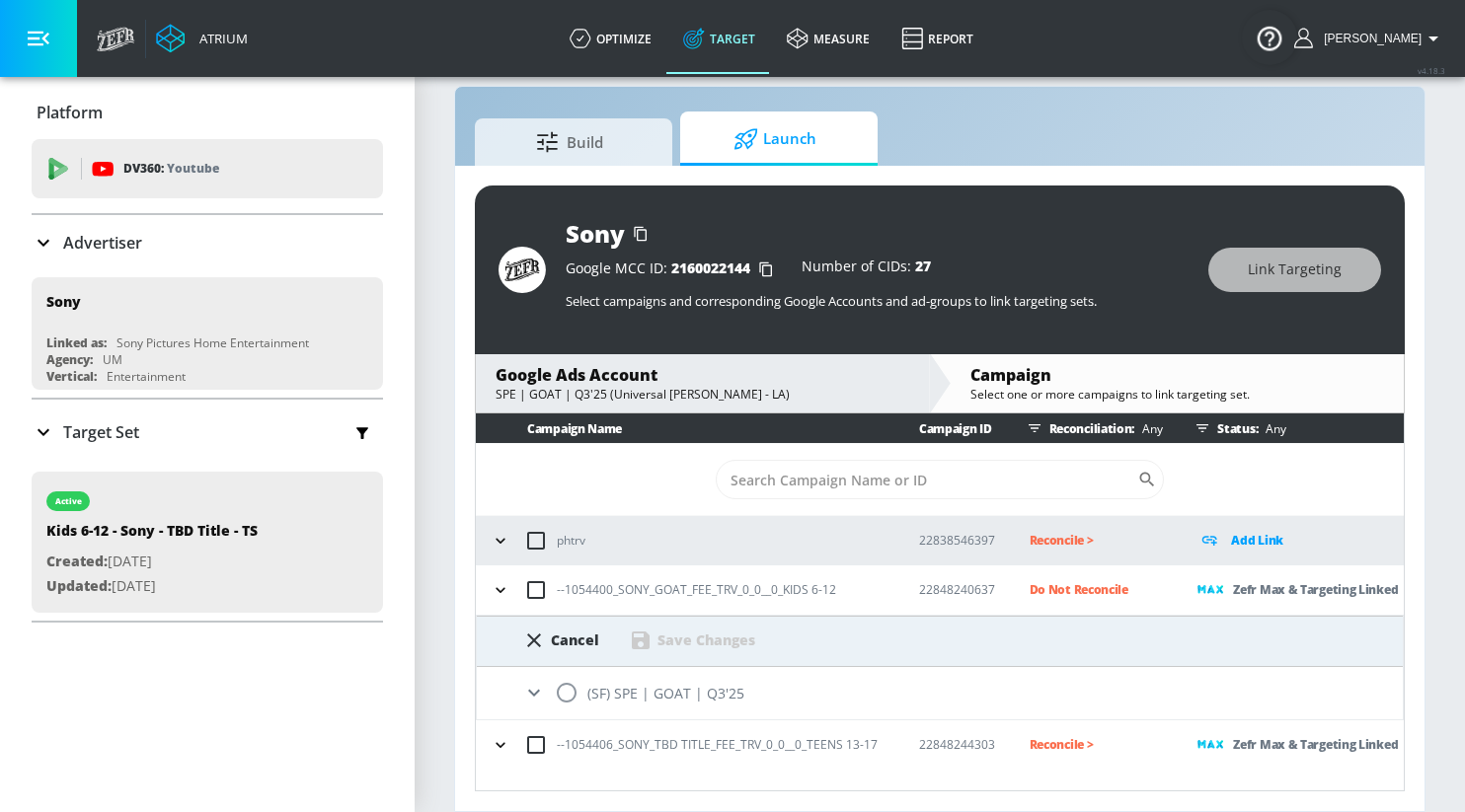 click at bounding box center [567, 693] 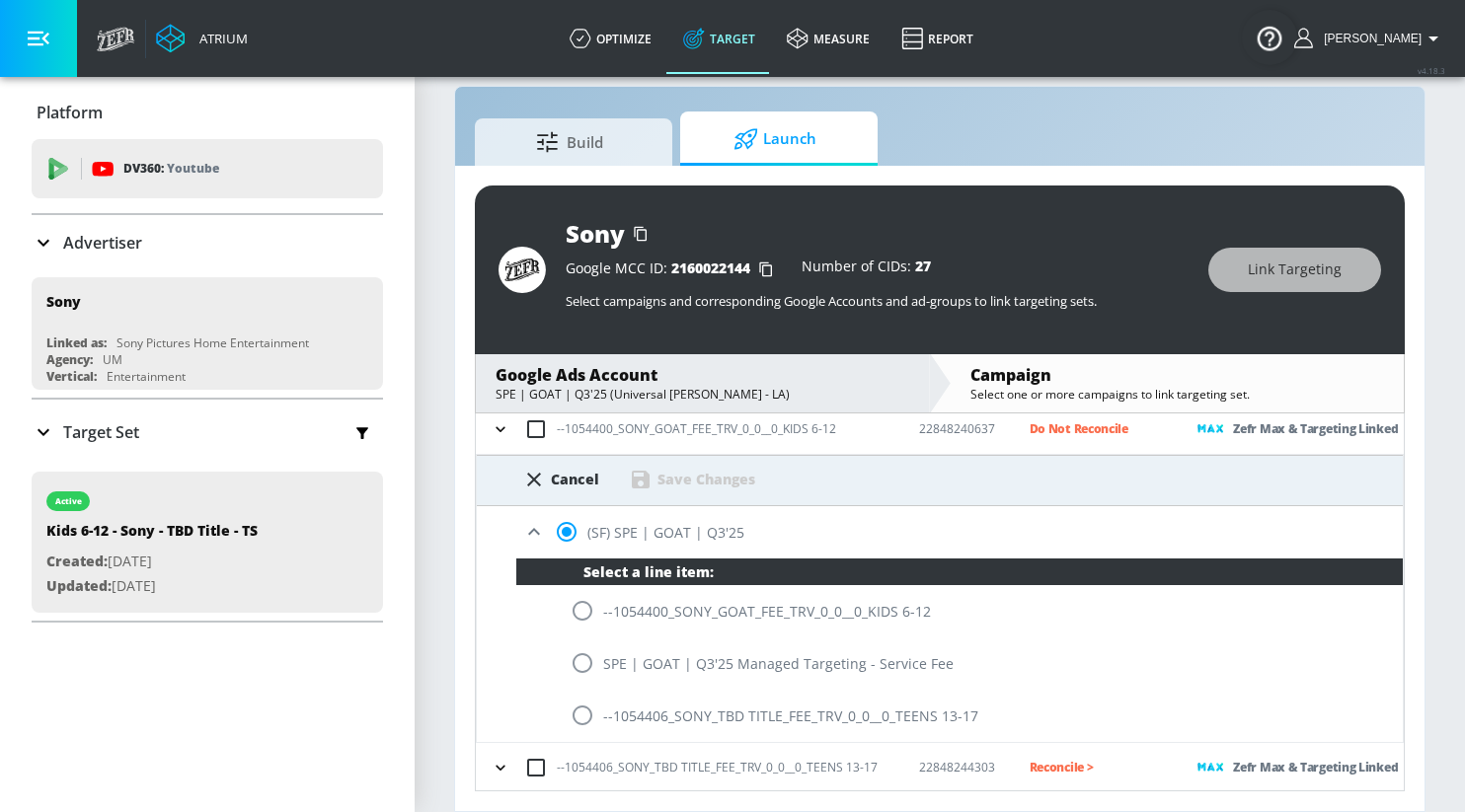 scroll, scrollTop: 163, scrollLeft: 0, axis: vertical 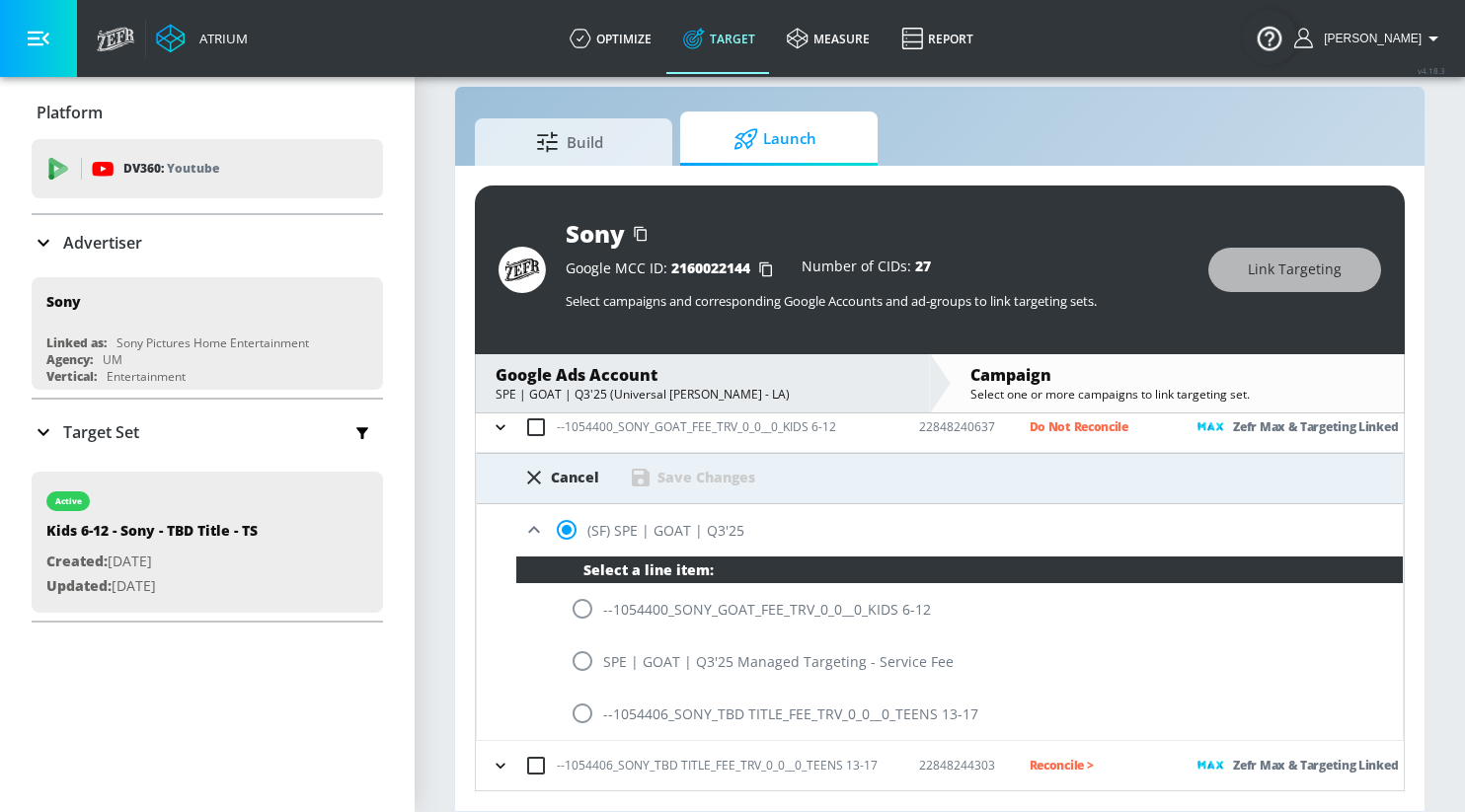 click at bounding box center (582, 609) 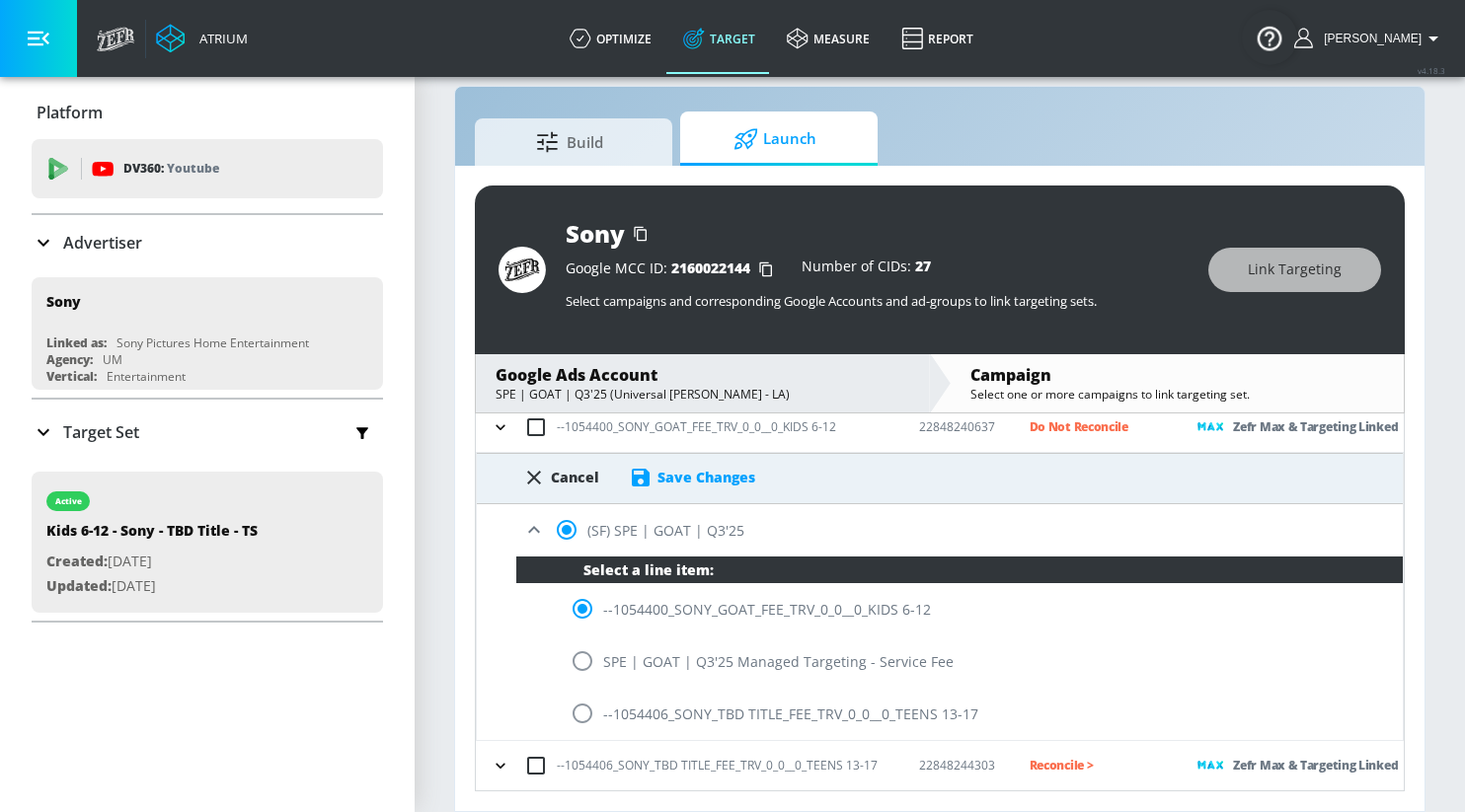 click on "Save Changes" at bounding box center (706, 477) 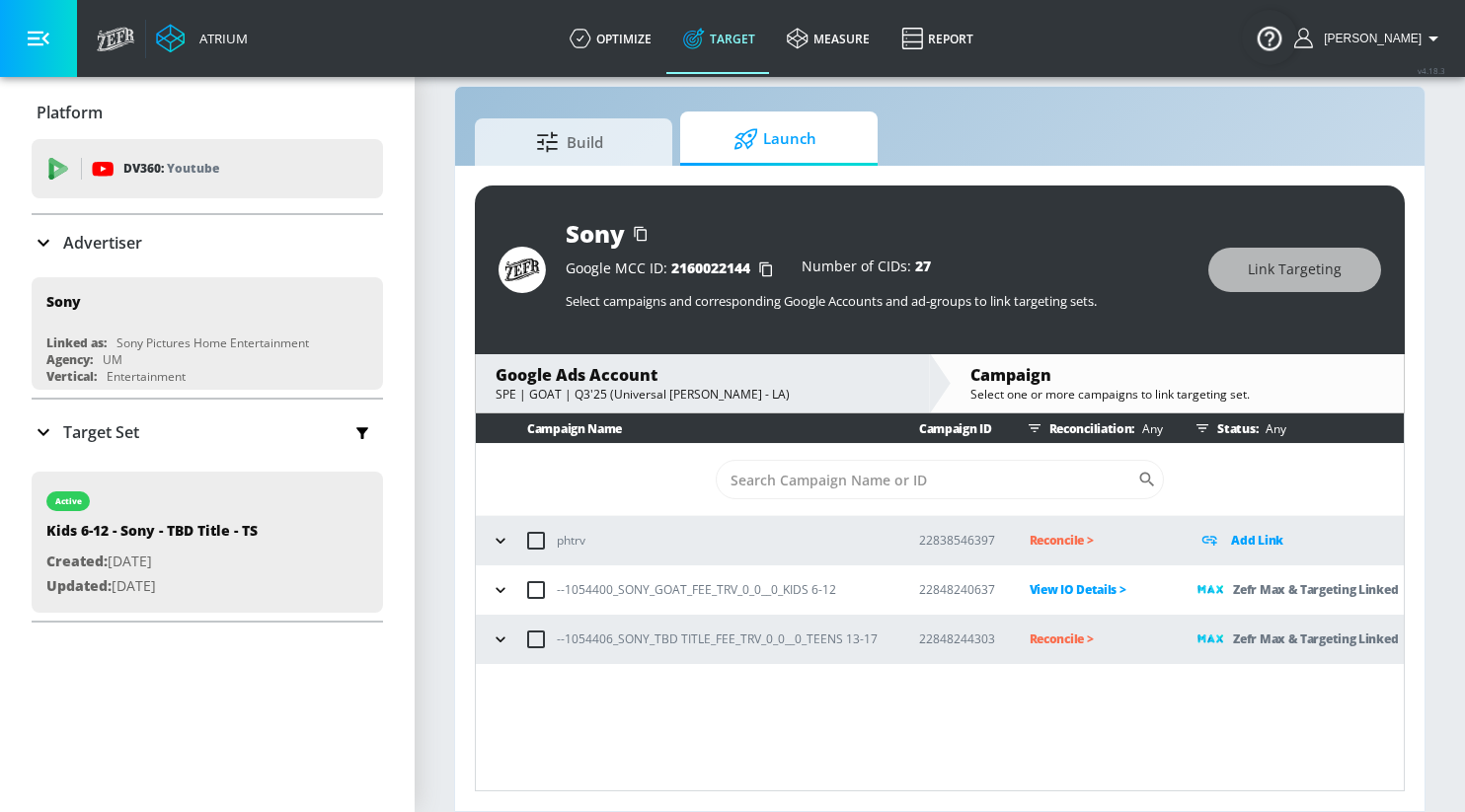 scroll, scrollTop: 0, scrollLeft: 0, axis: both 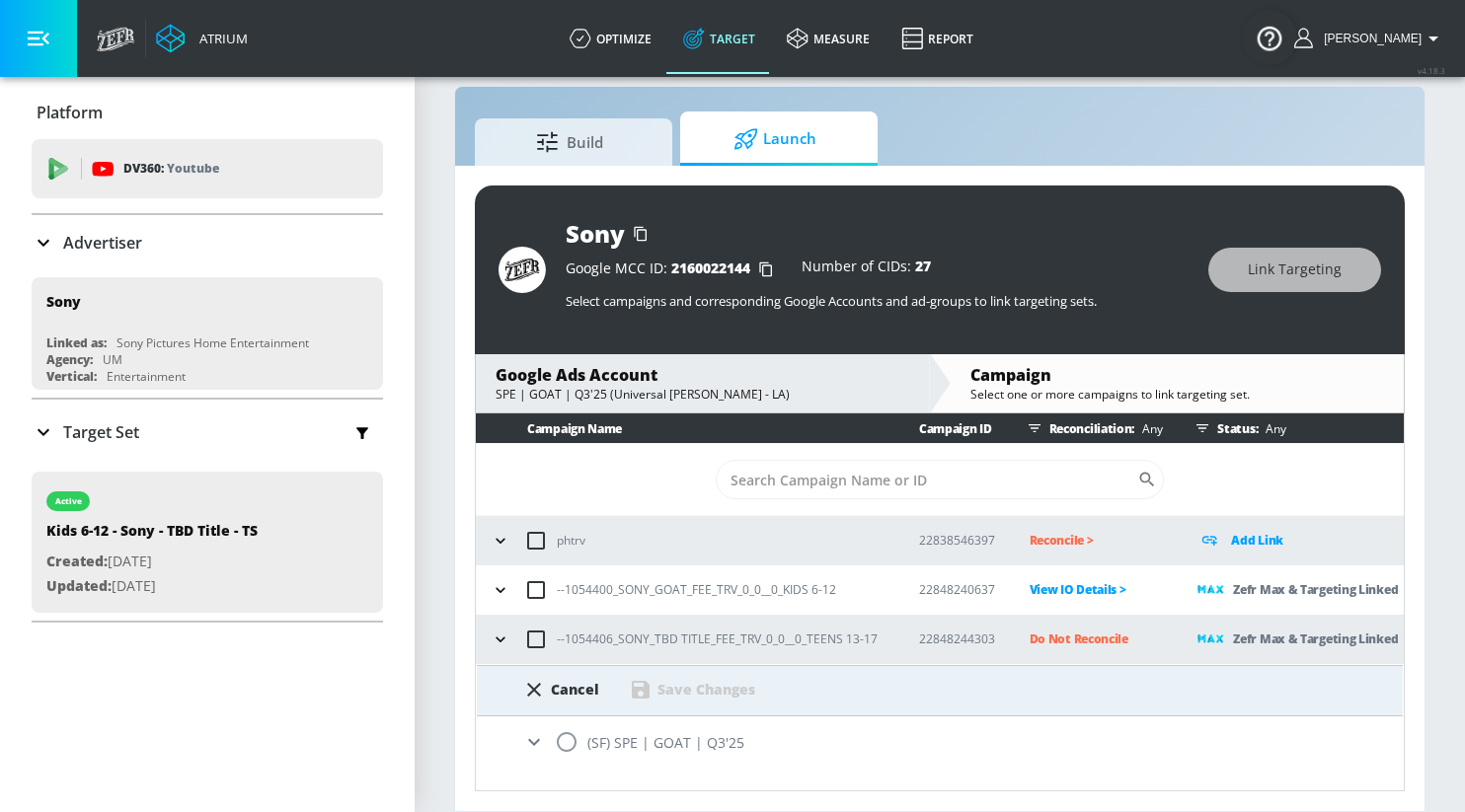 click at bounding box center [567, 742] 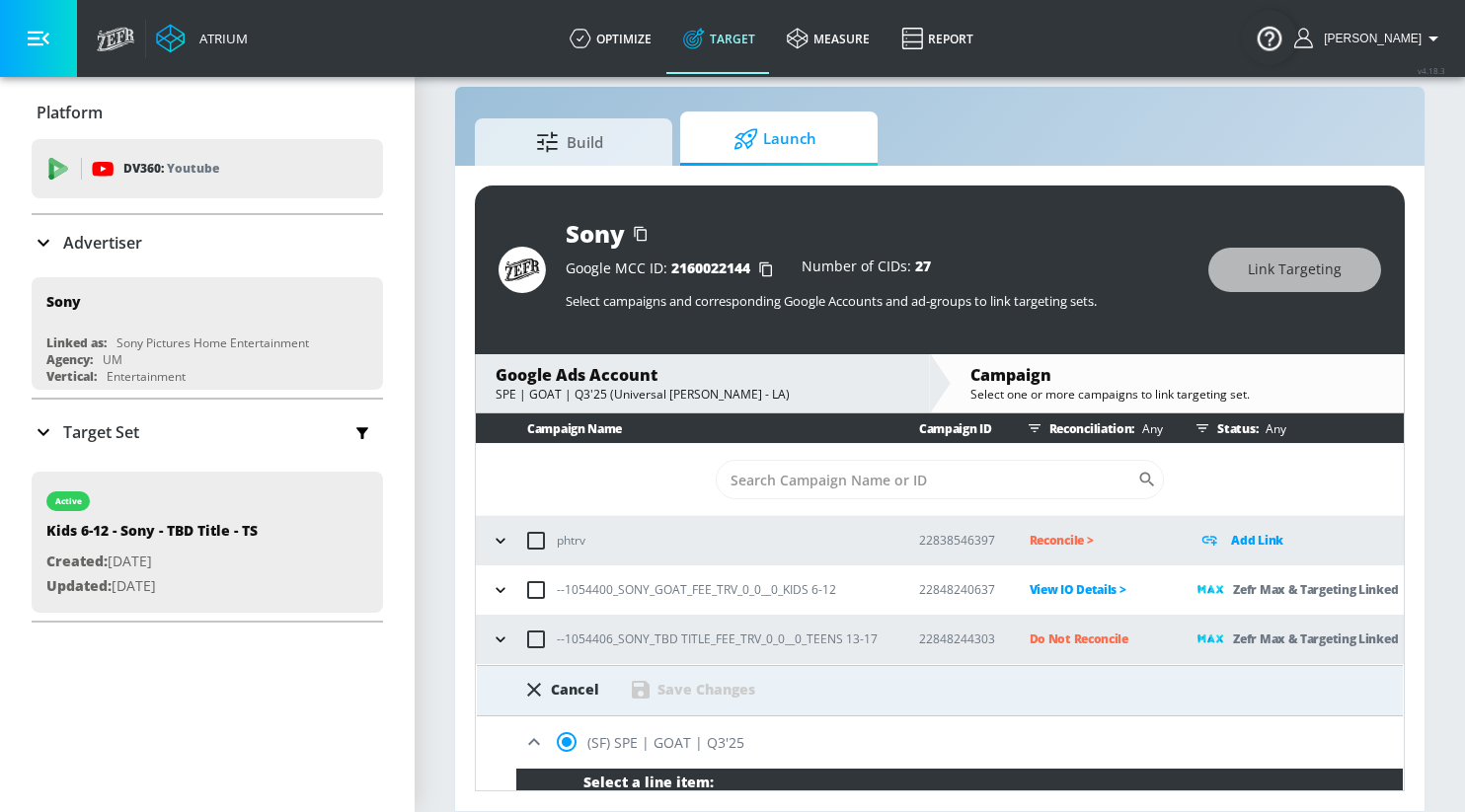 scroll, scrollTop: 163, scrollLeft: 0, axis: vertical 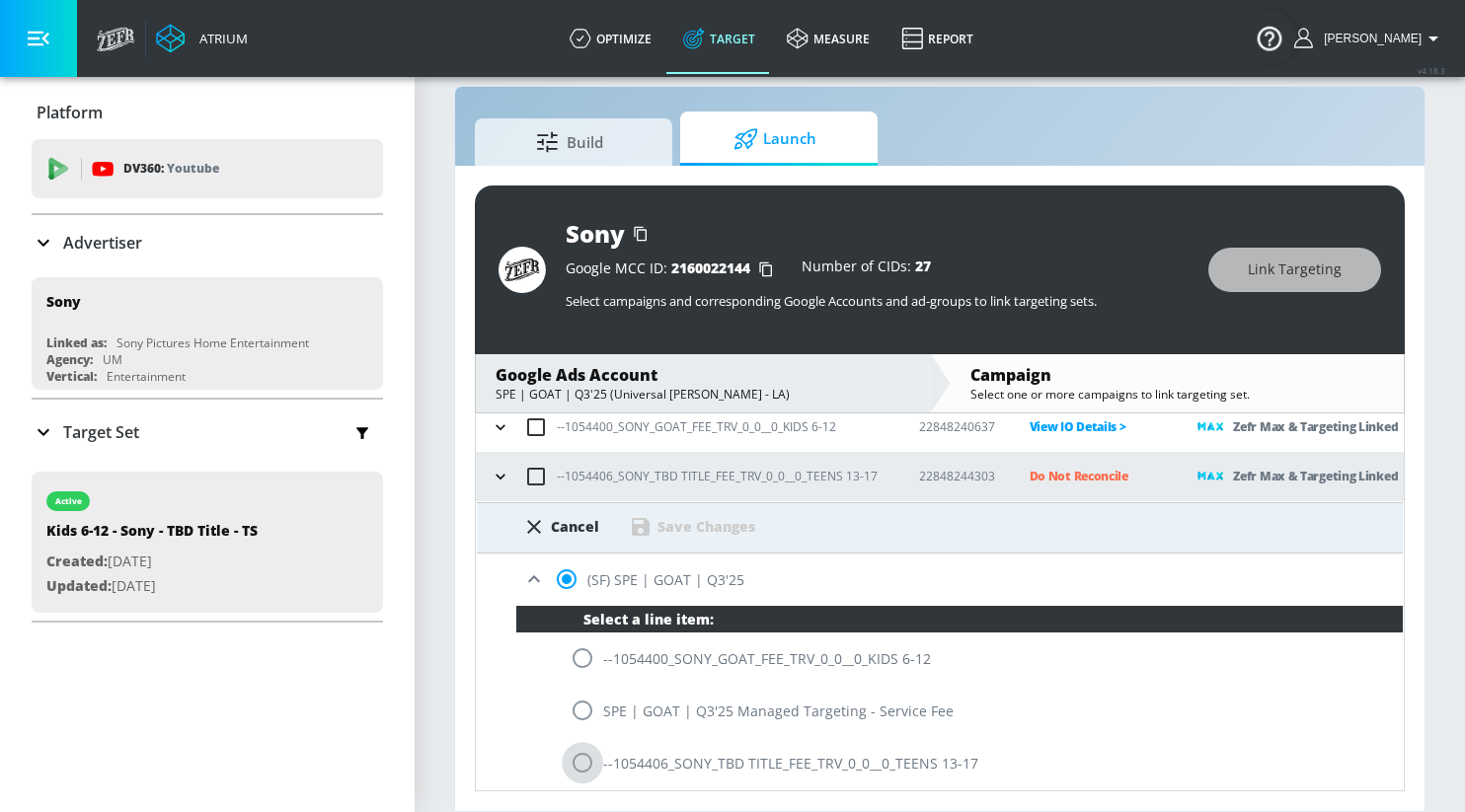 click at bounding box center [582, 763] 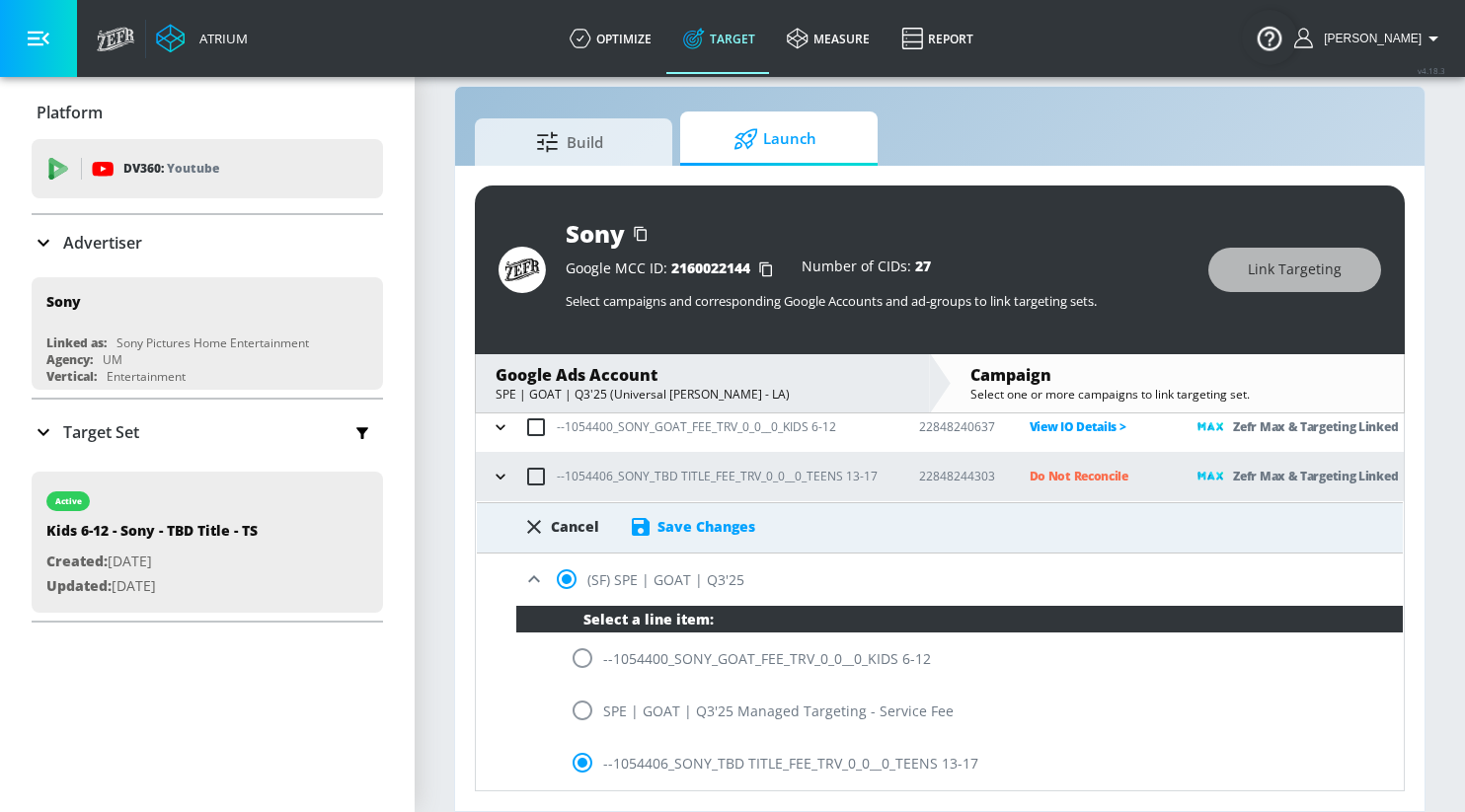 click on "Save Changes" at bounding box center [706, 526] 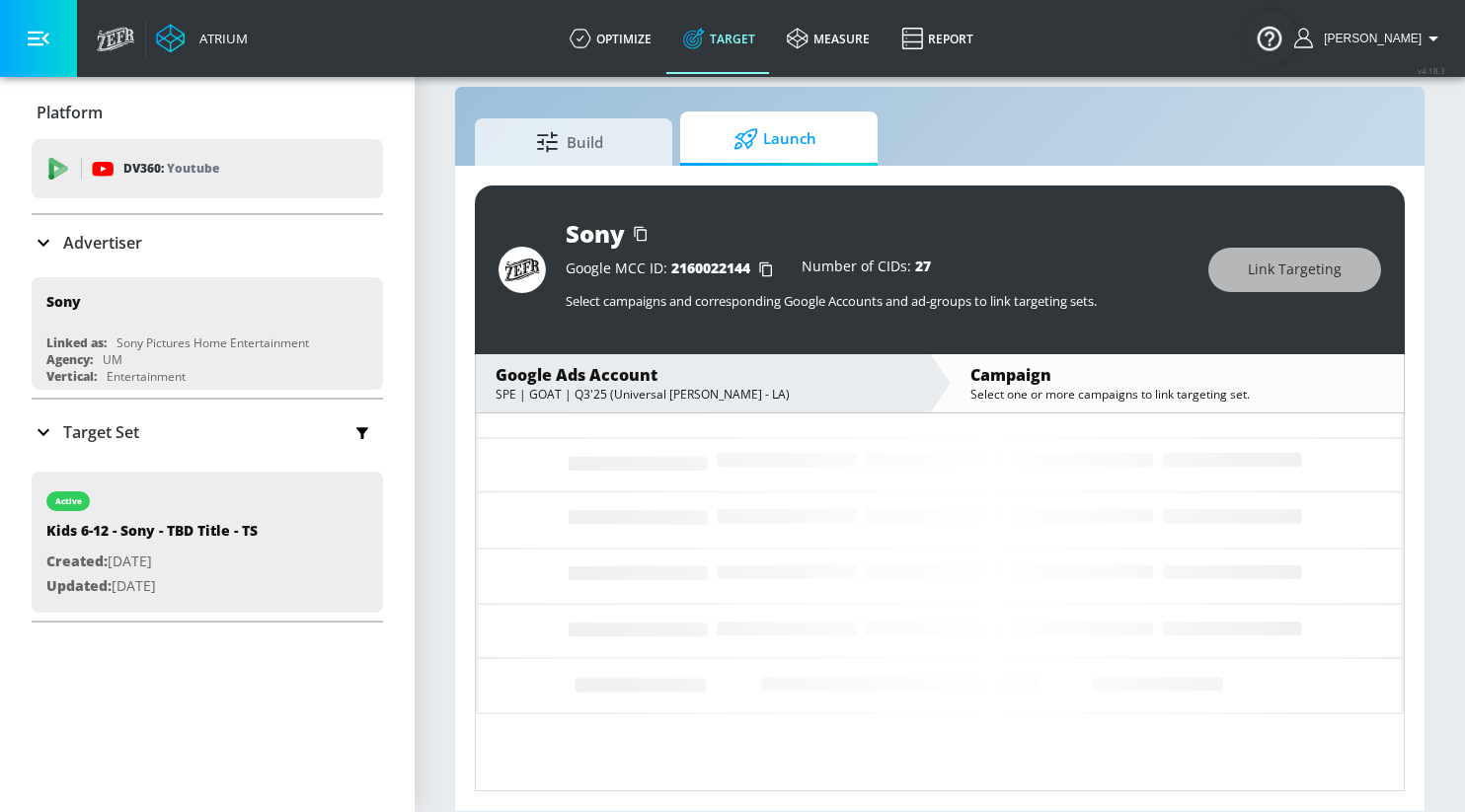 scroll, scrollTop: 0, scrollLeft: 0, axis: both 